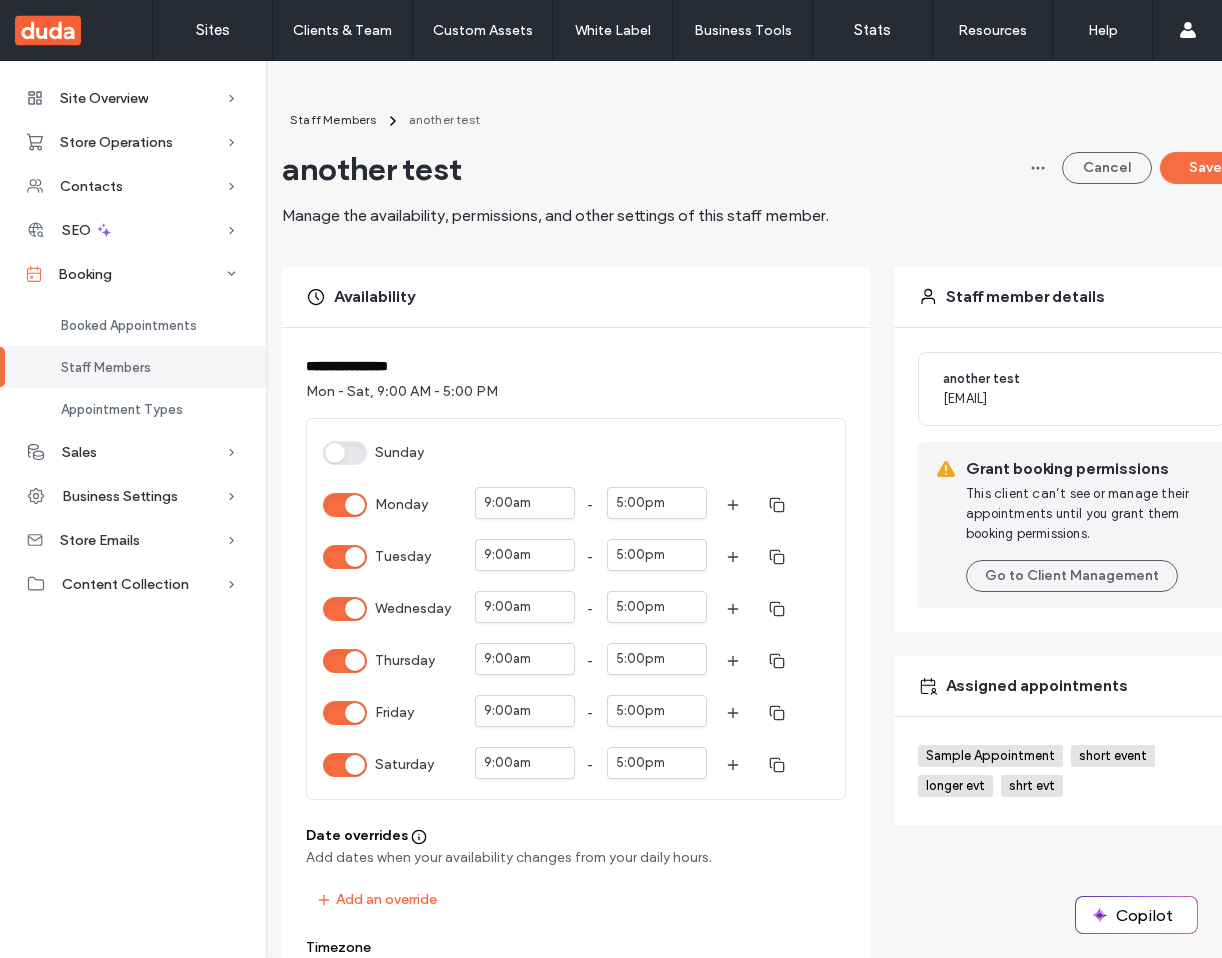 scroll, scrollTop: 0, scrollLeft: 0, axis: both 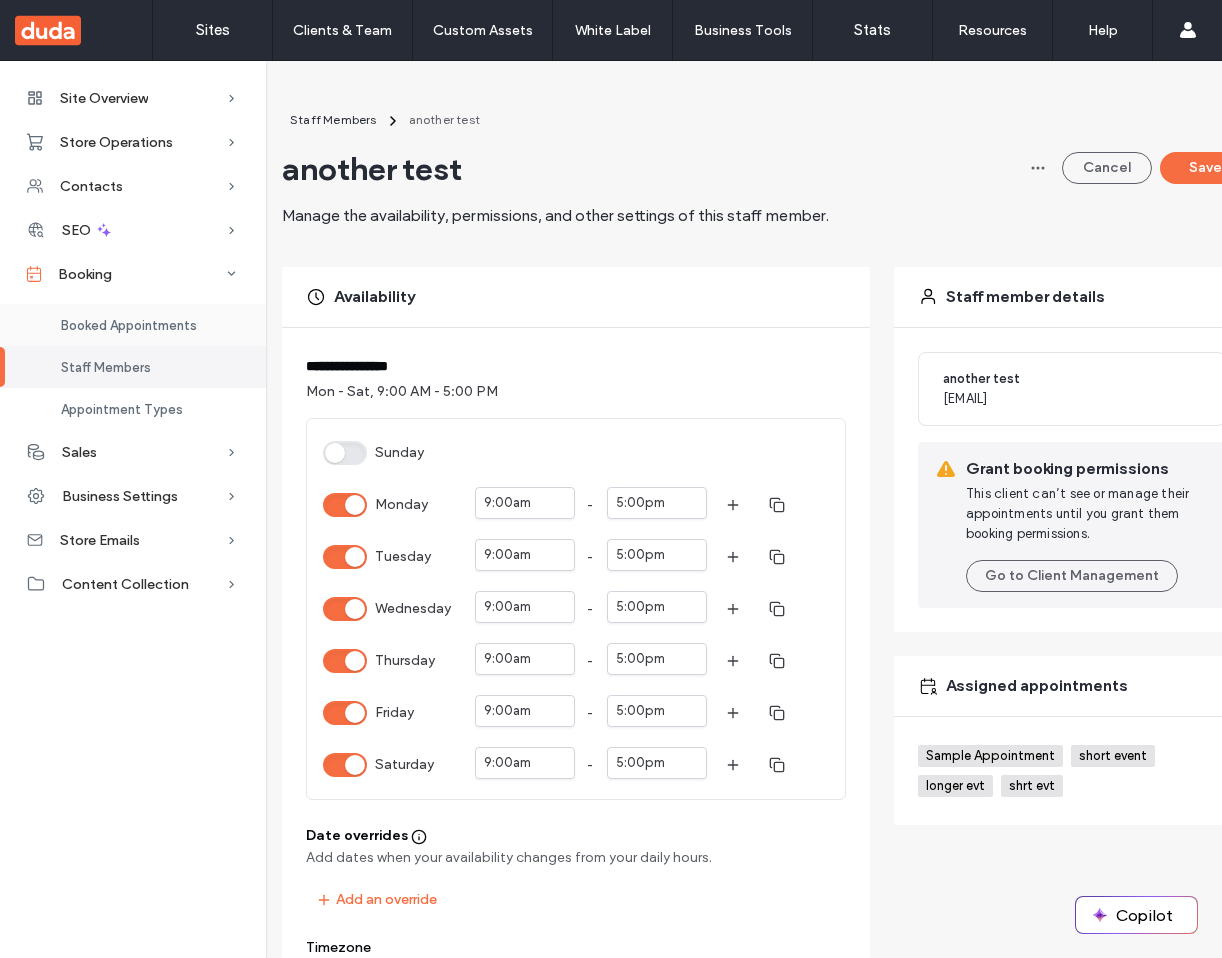 click on "Booked Appointments" at bounding box center (129, 325) 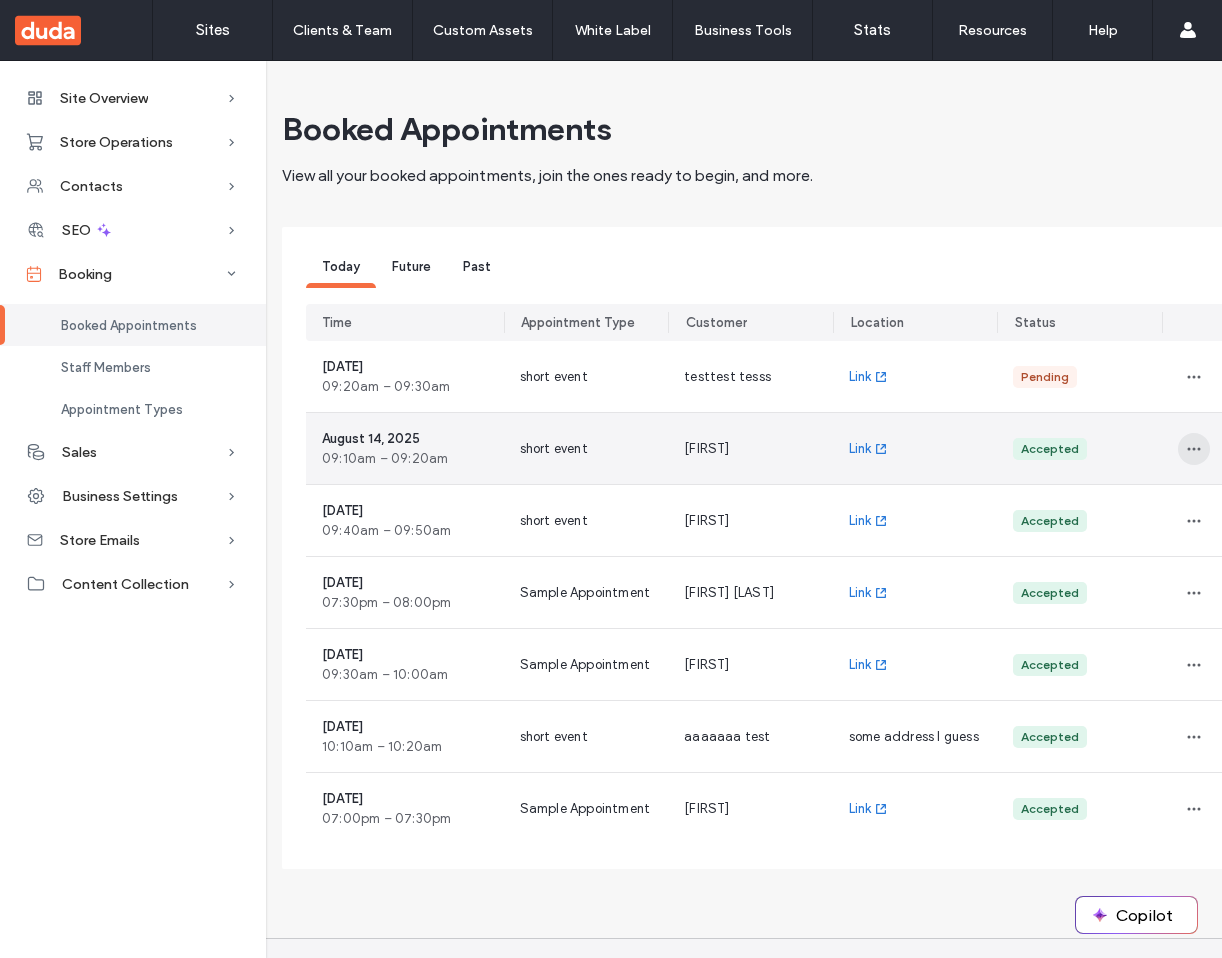 click at bounding box center (1194, 449) 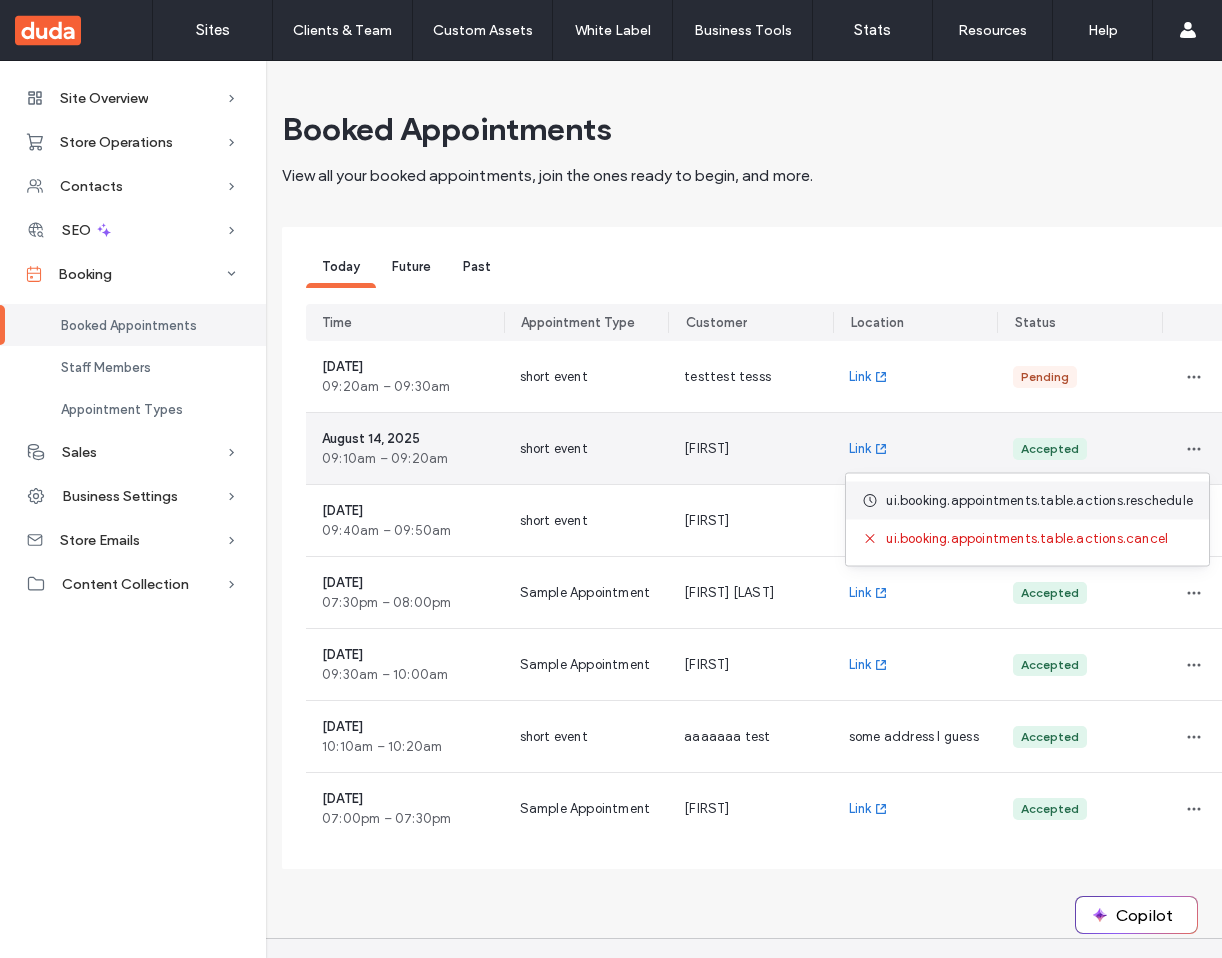 click on "ui.booking.appointments.table.actions.reschedule" at bounding box center (1039, 501) 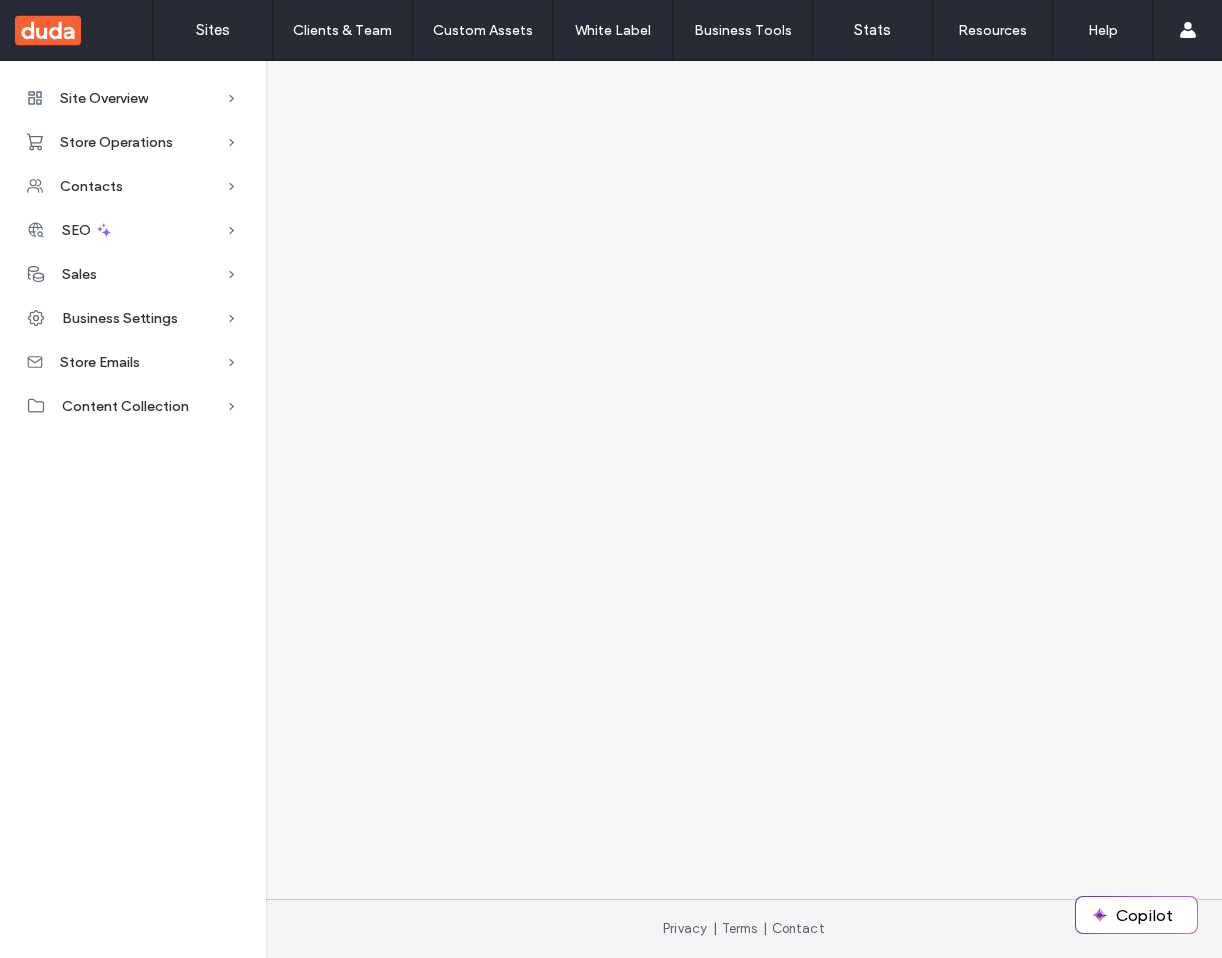 scroll, scrollTop: 0, scrollLeft: 0, axis: both 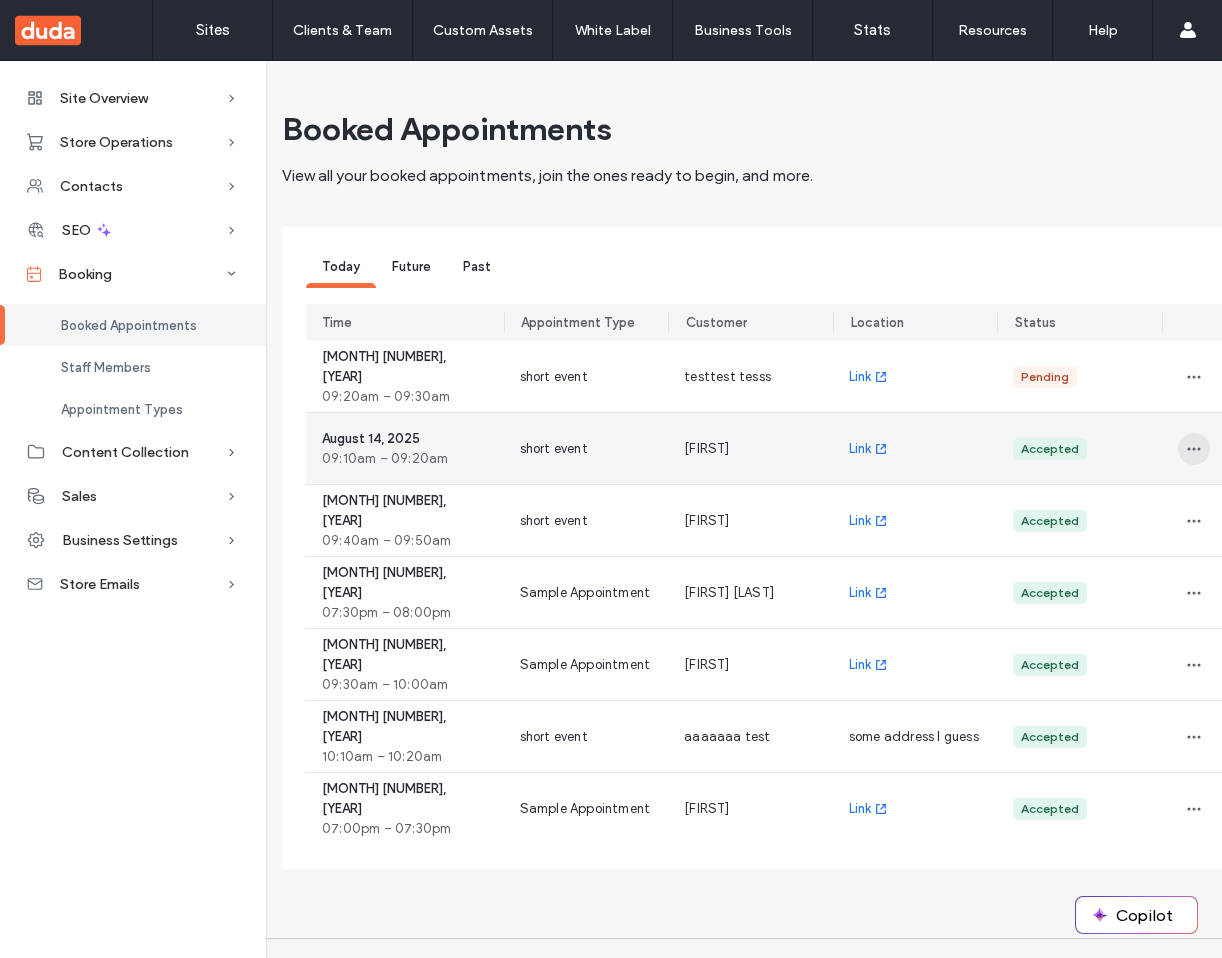 click 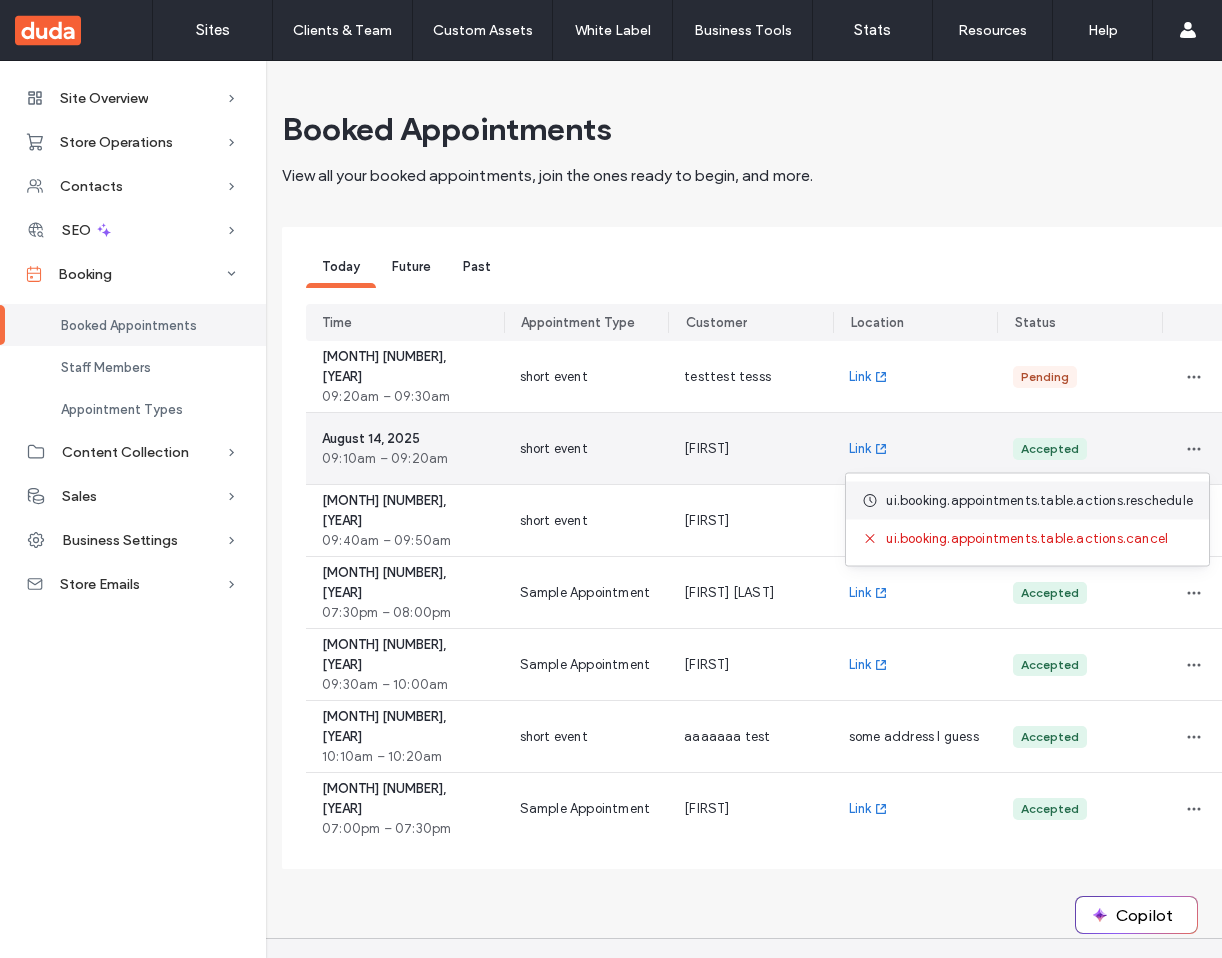click on "ui.booking.appointments.table.actions.reschedule" at bounding box center (1039, 501) 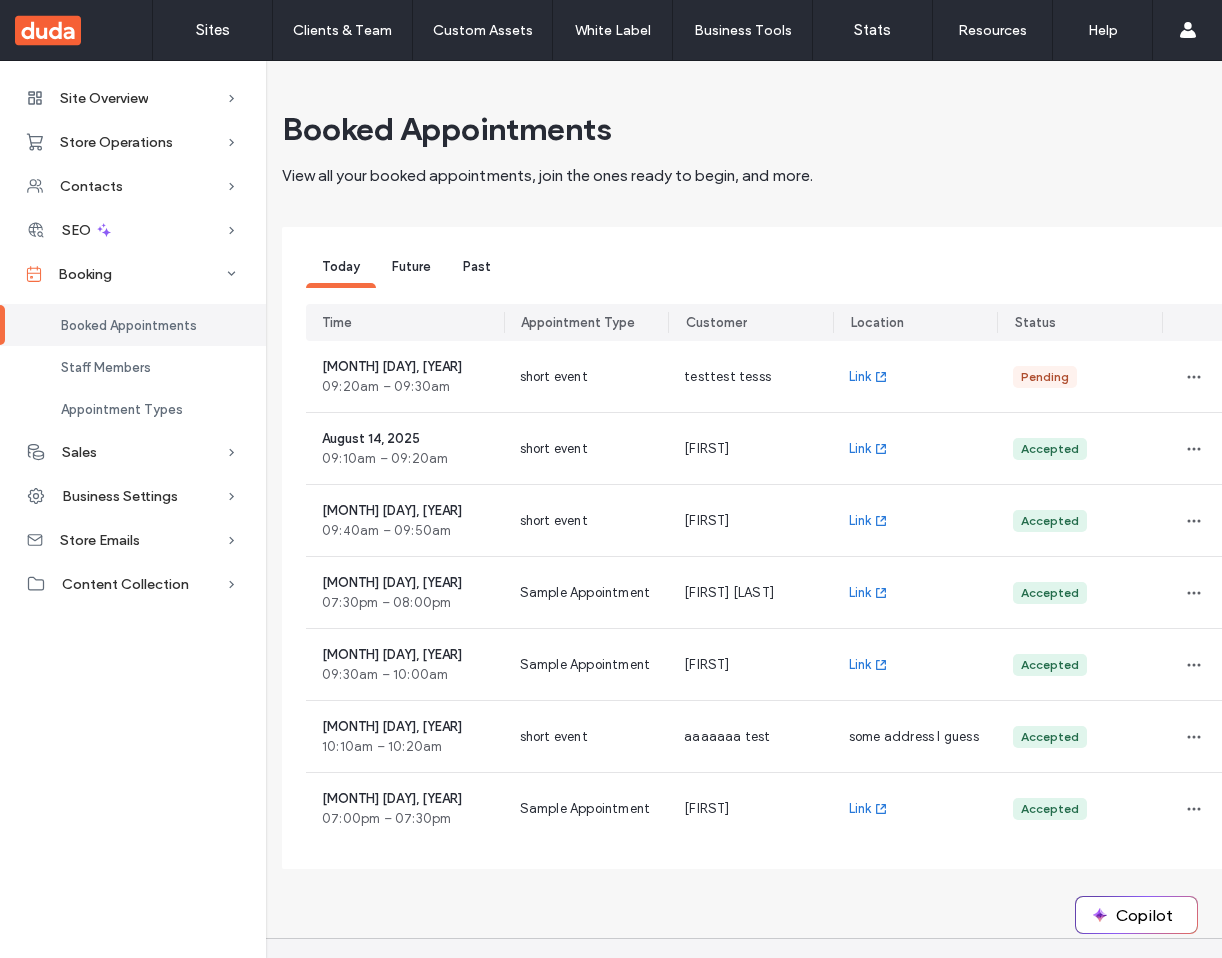 scroll, scrollTop: 0, scrollLeft: 0, axis: both 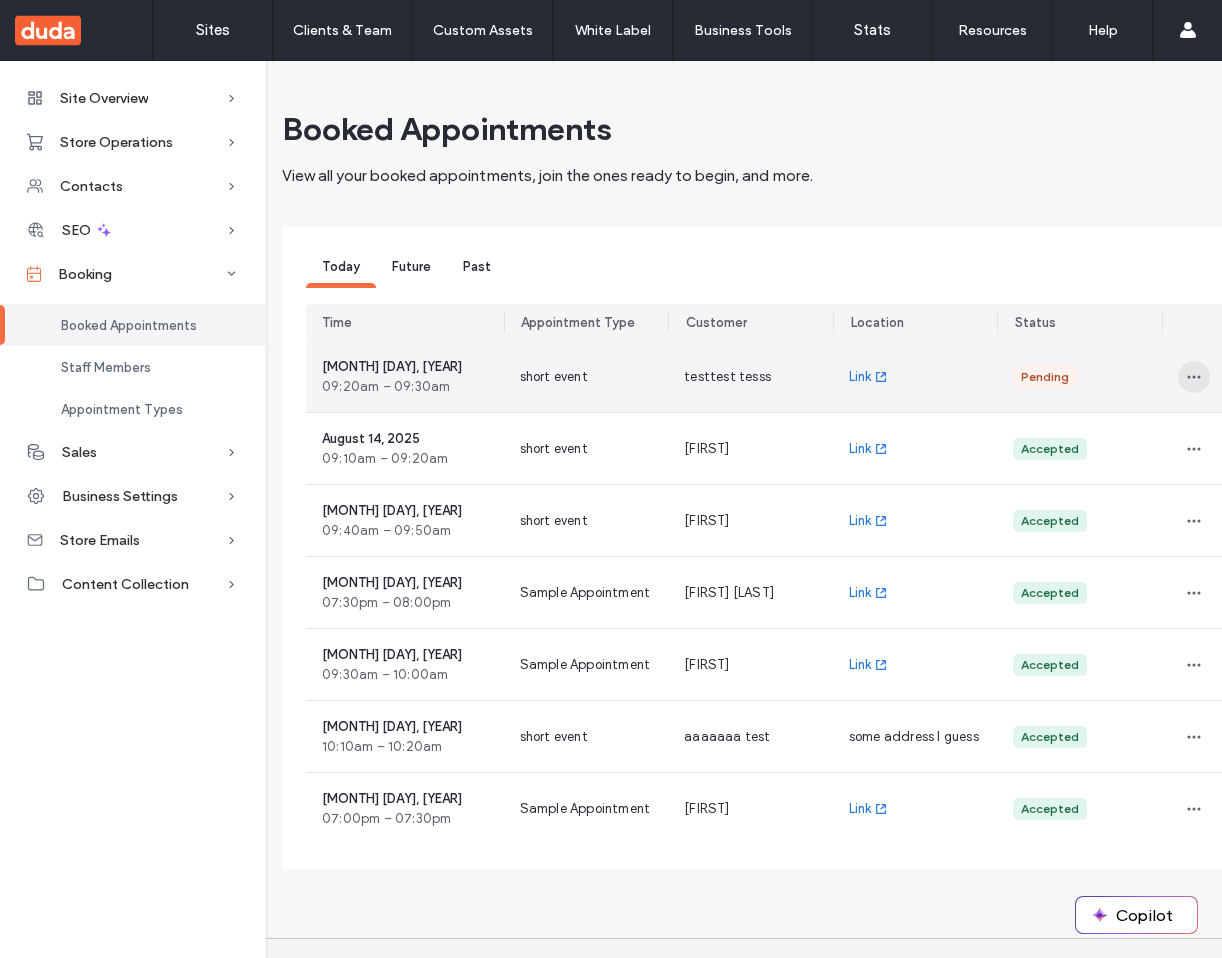 click 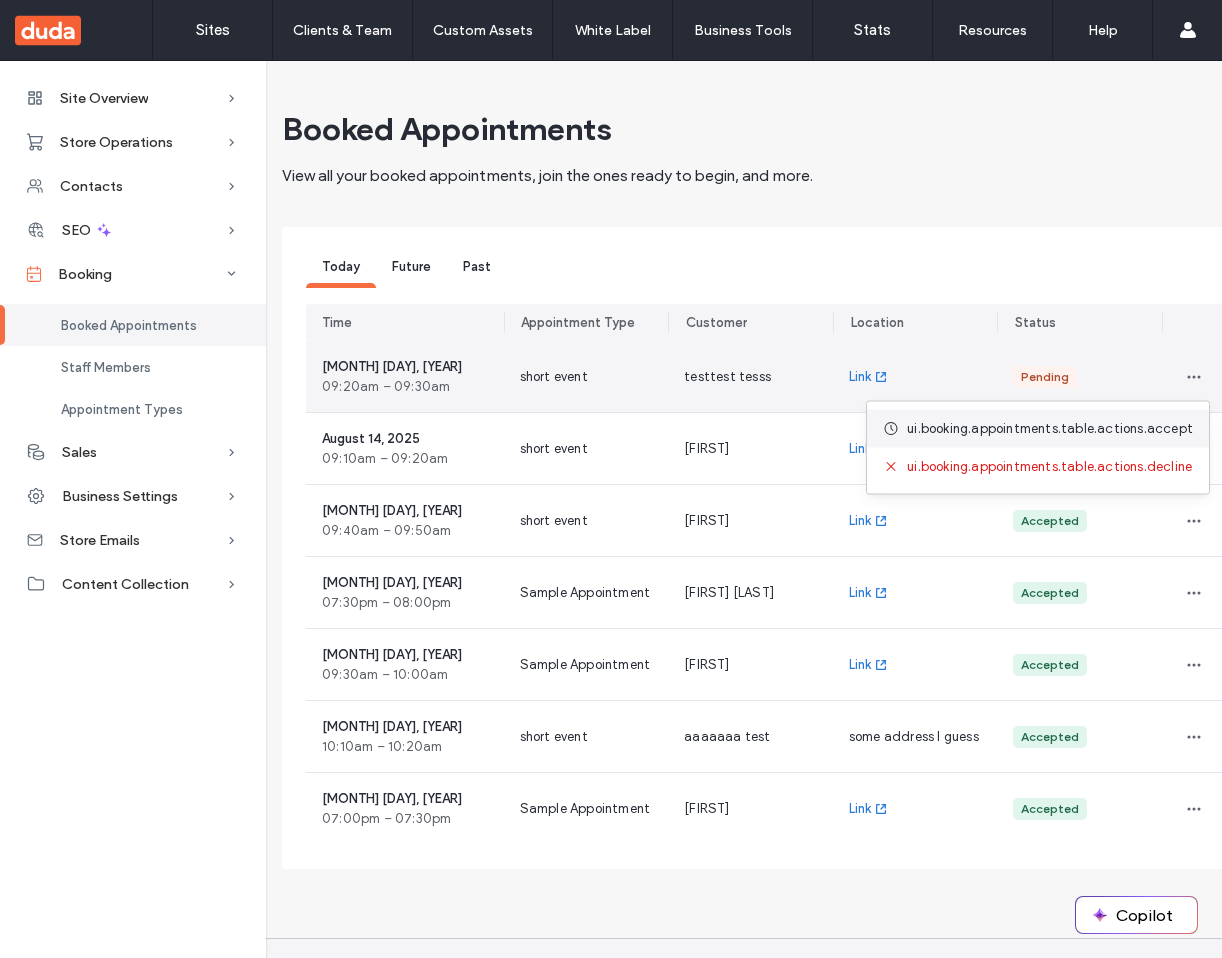 click on "ui.booking.appointments.table.actions.accept" at bounding box center [1050, 429] 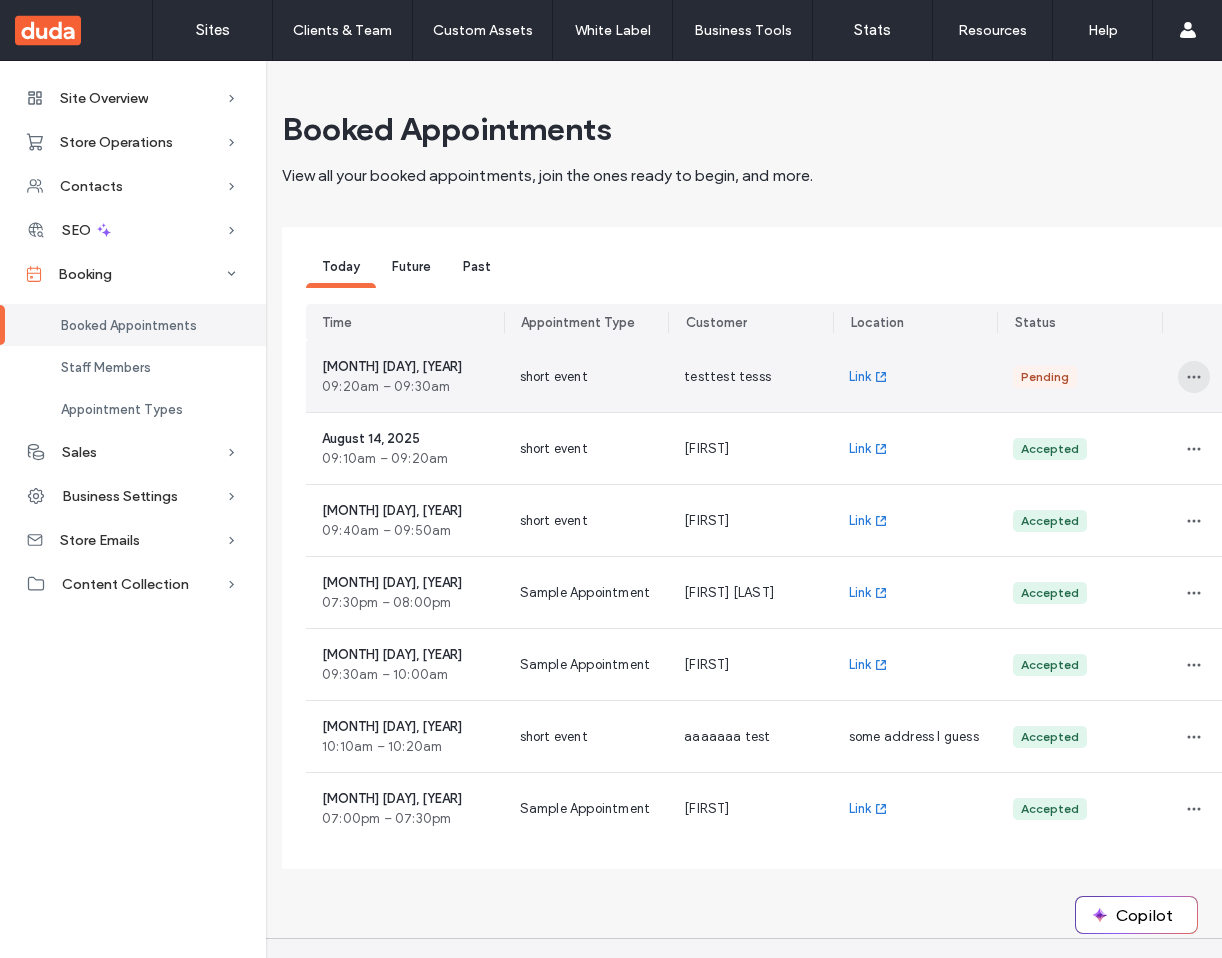 click at bounding box center [1194, 377] 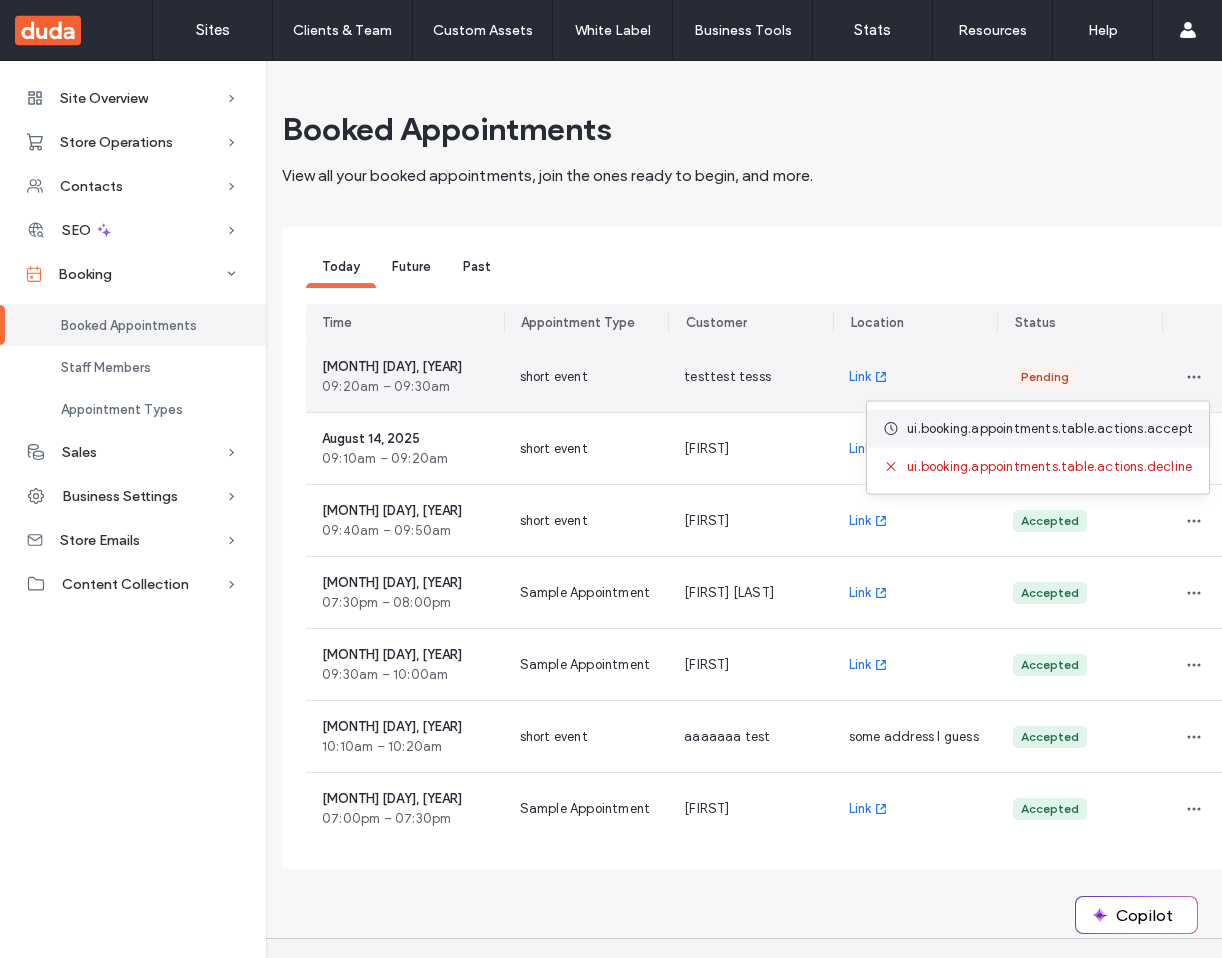 click on "ui.booking.appointments.table.actions.accept" at bounding box center (1050, 429) 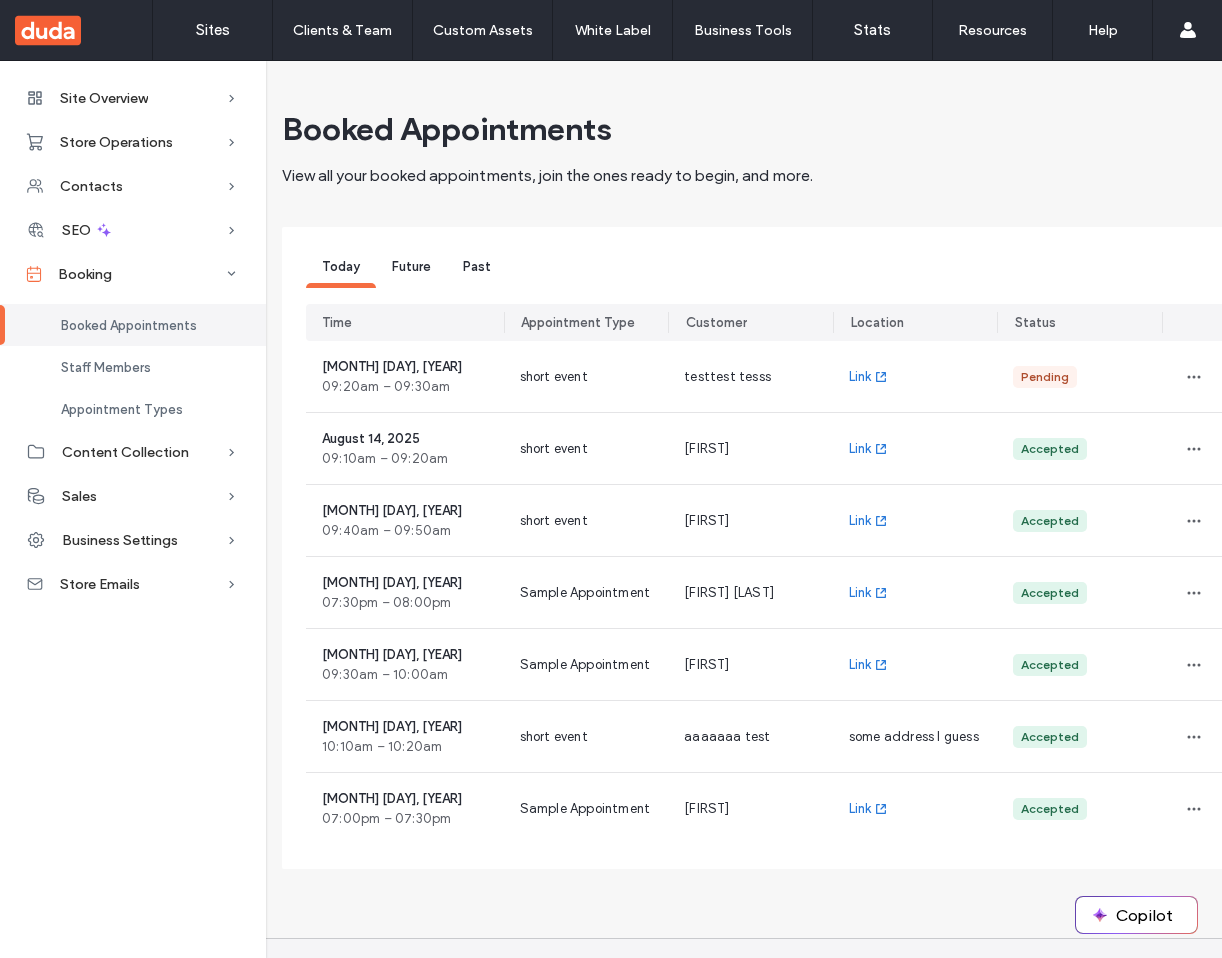 scroll, scrollTop: 0, scrollLeft: 0, axis: both 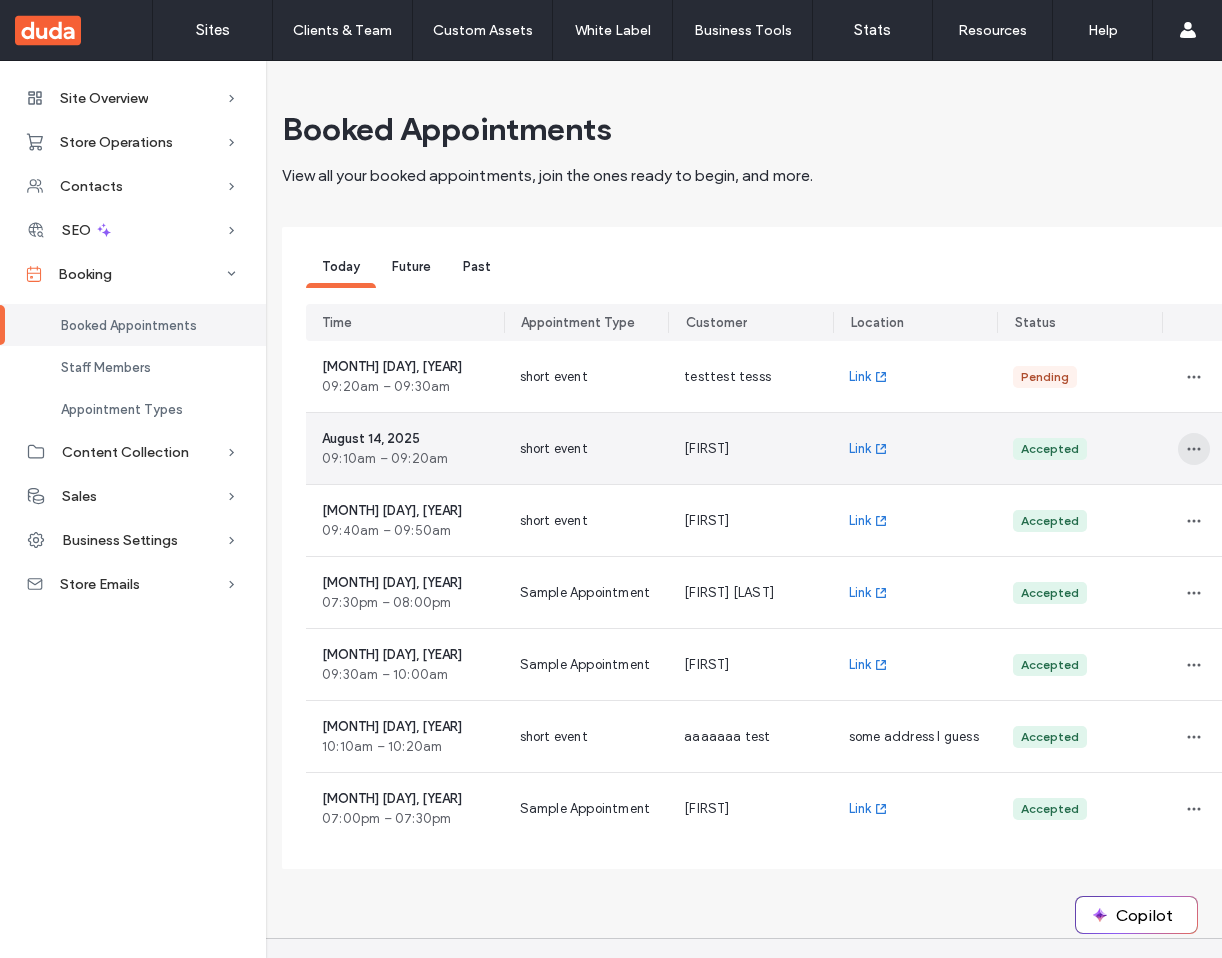 click at bounding box center [1194, 449] 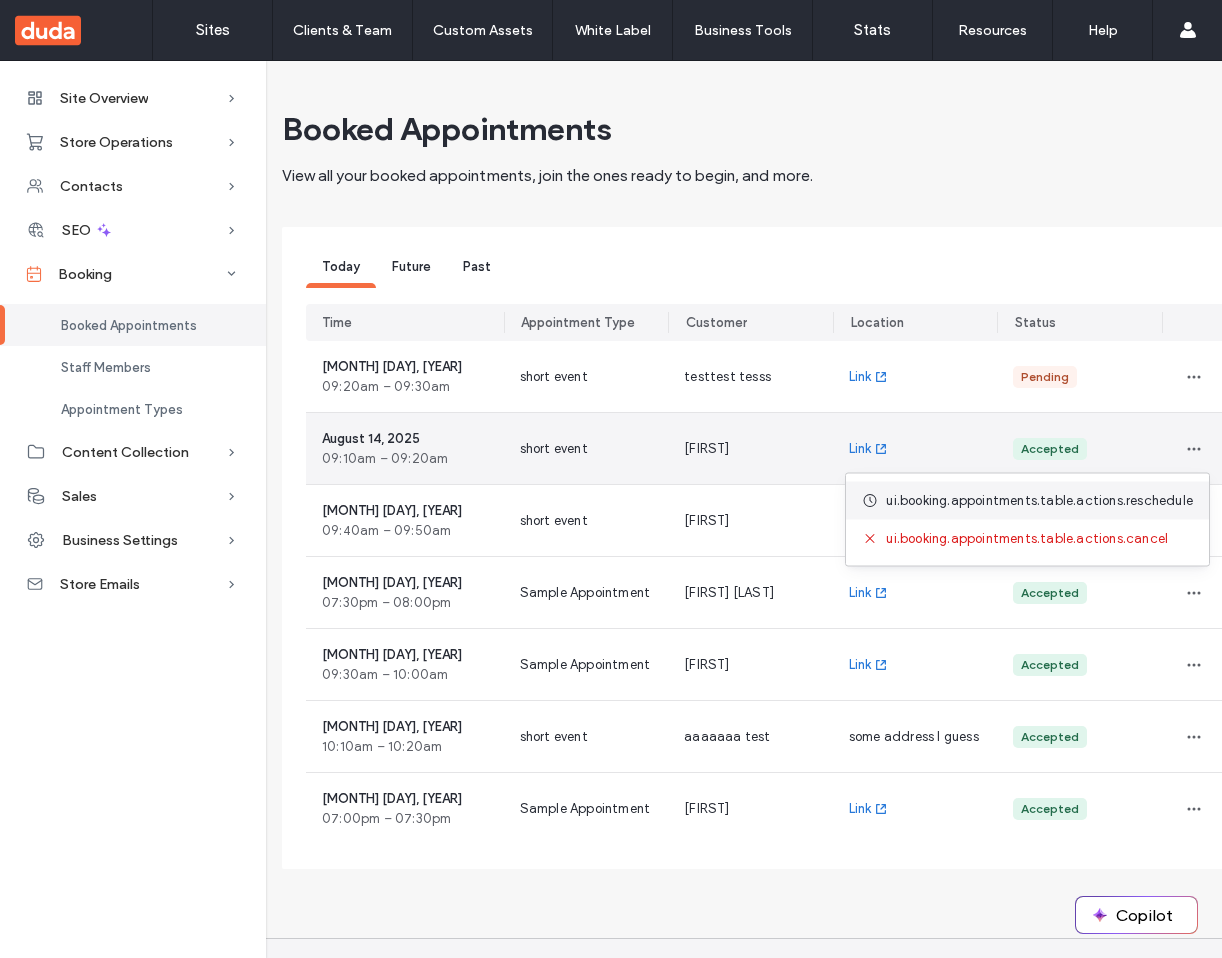 click on "ui.booking.appointments.table.actions.reschedule" at bounding box center (1039, 501) 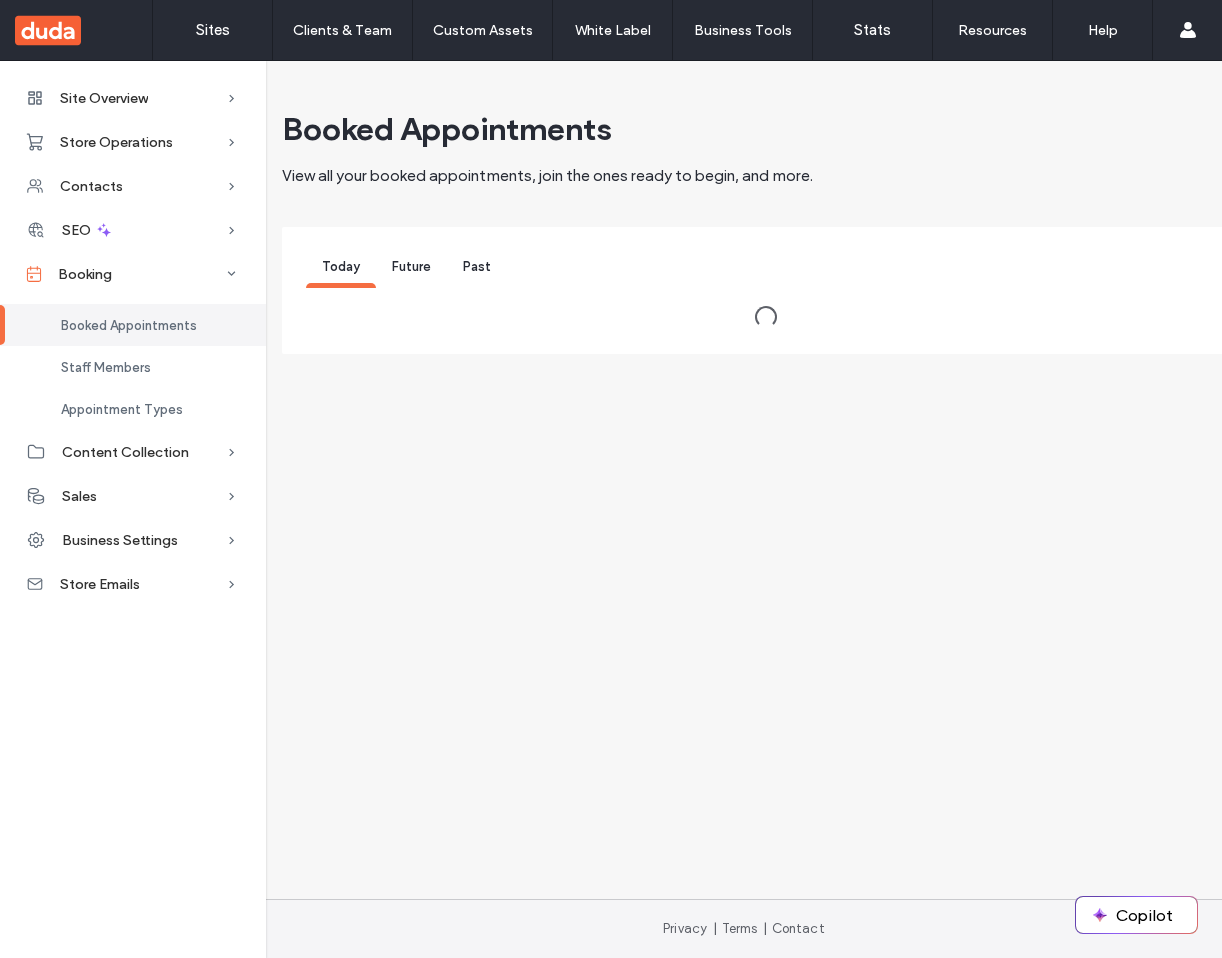 scroll, scrollTop: 0, scrollLeft: 0, axis: both 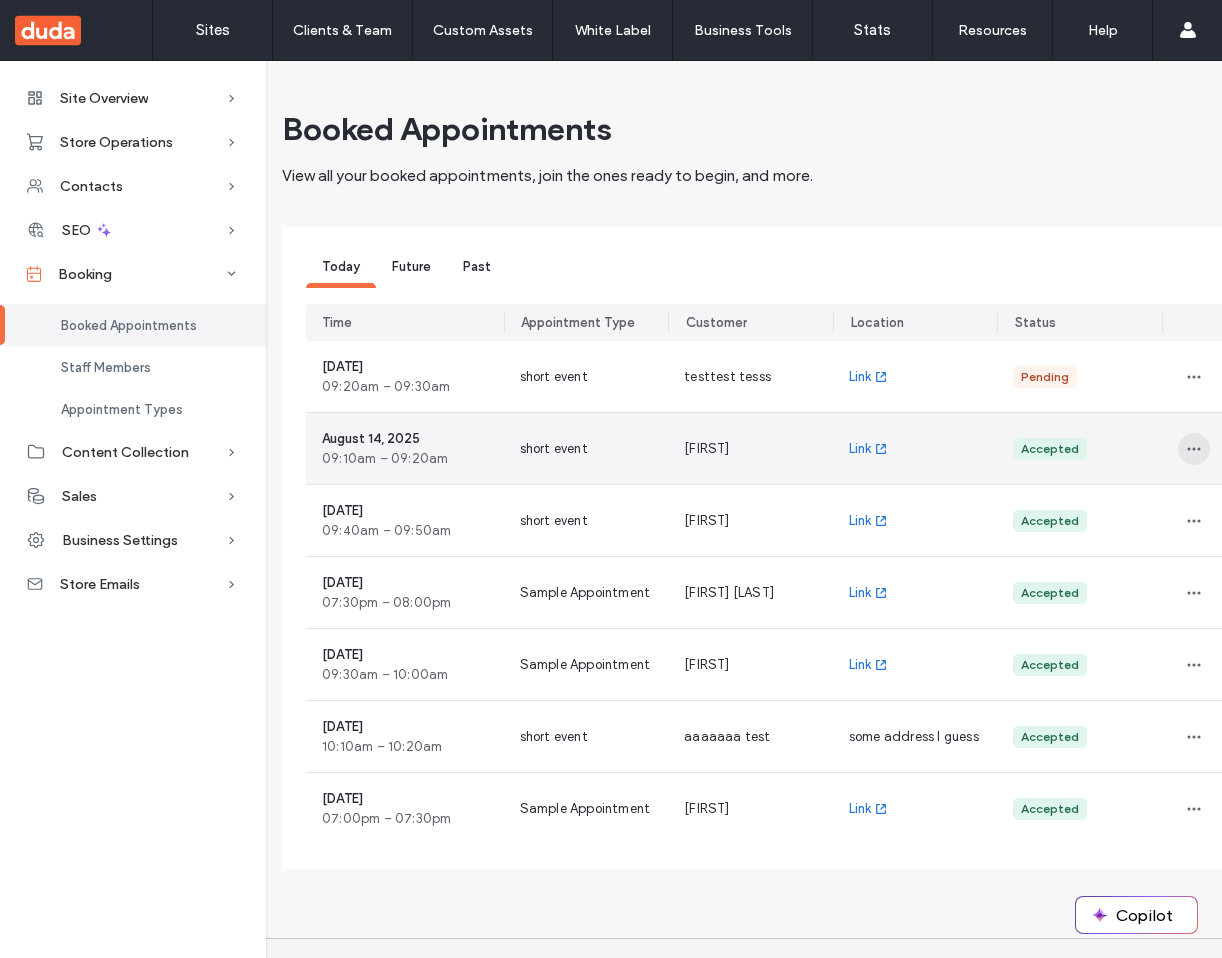 click at bounding box center (1194, 449) 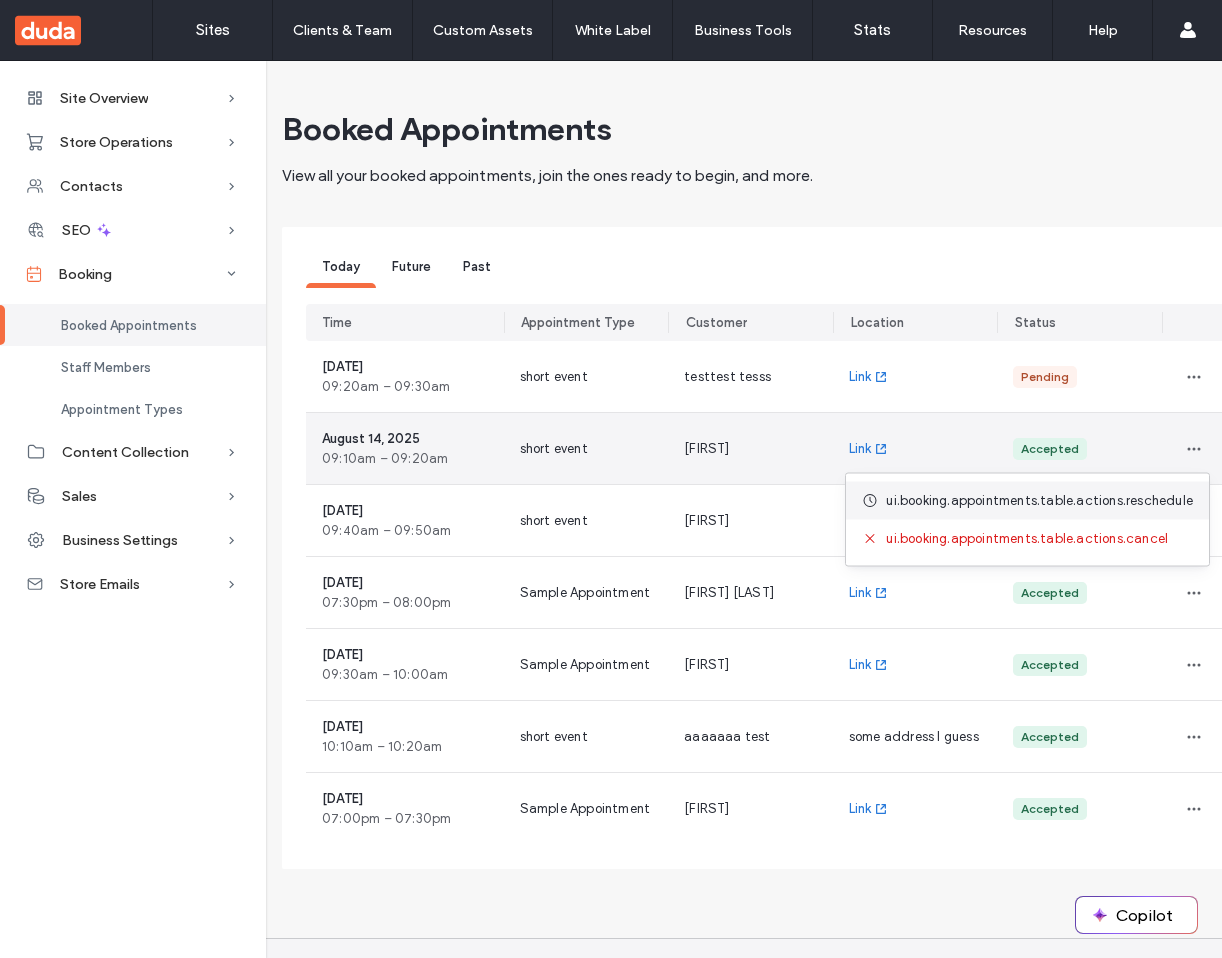 click on "ui.booking.appointments.table.actions.reschedule" at bounding box center (1039, 501) 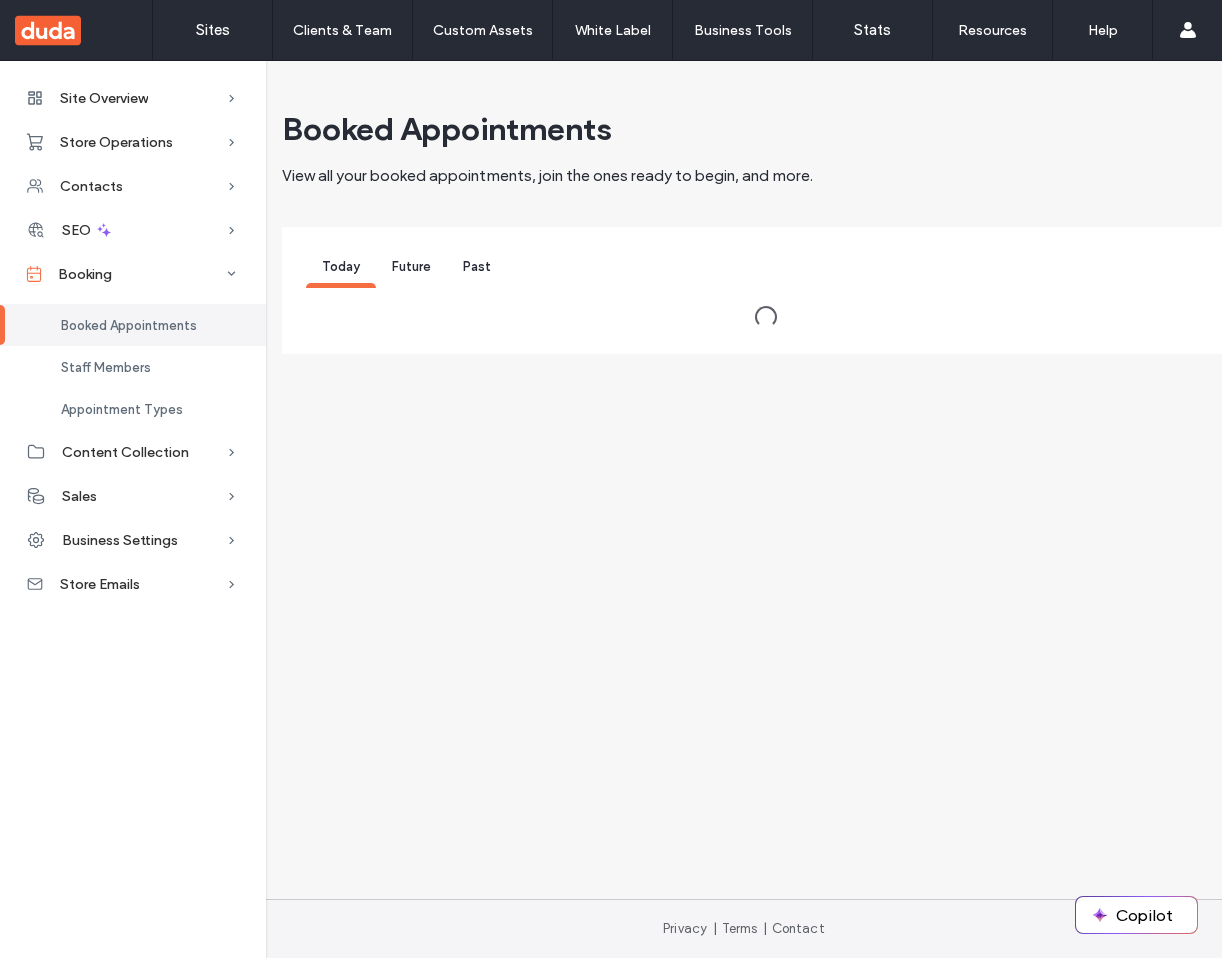 scroll, scrollTop: 0, scrollLeft: 0, axis: both 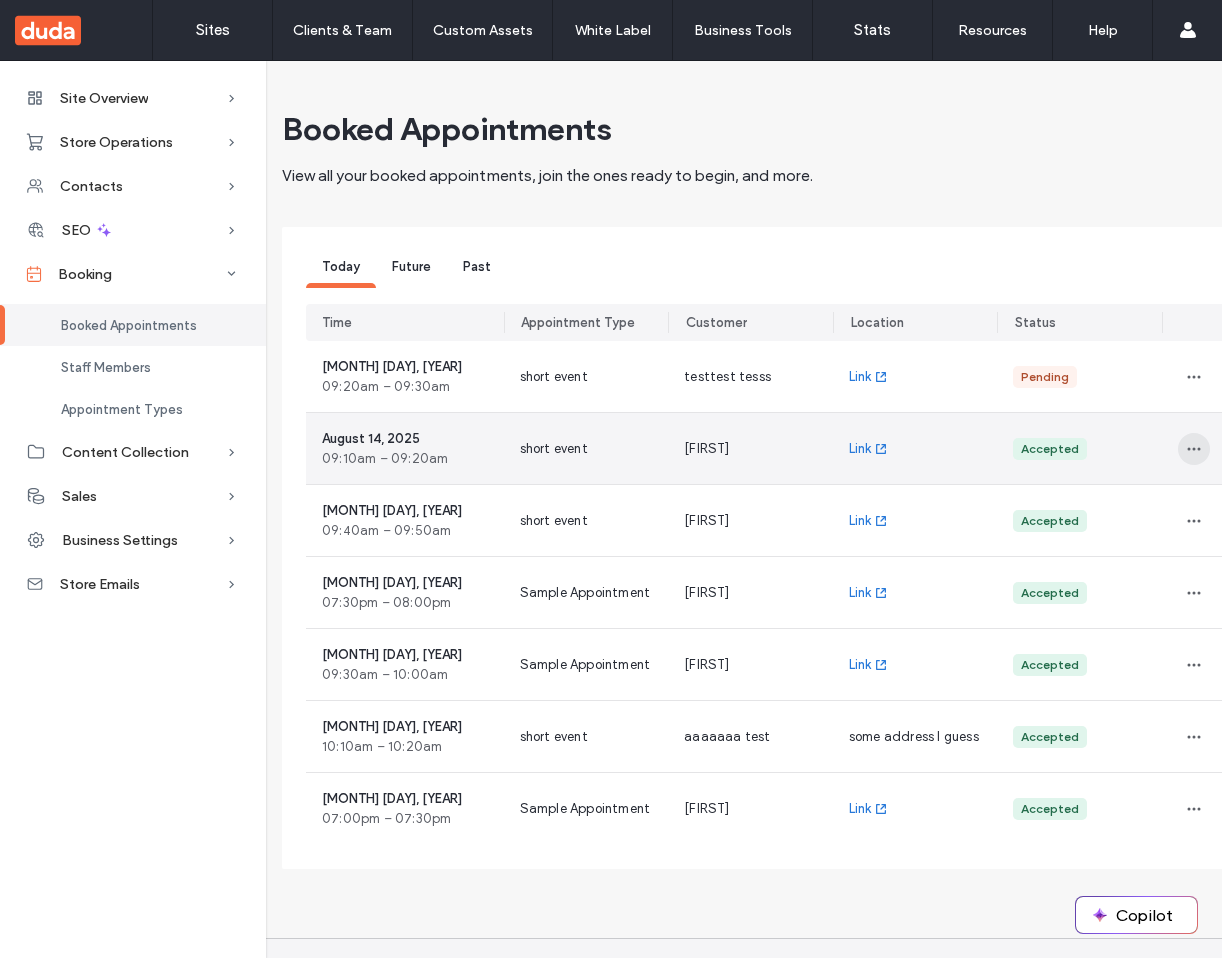 click 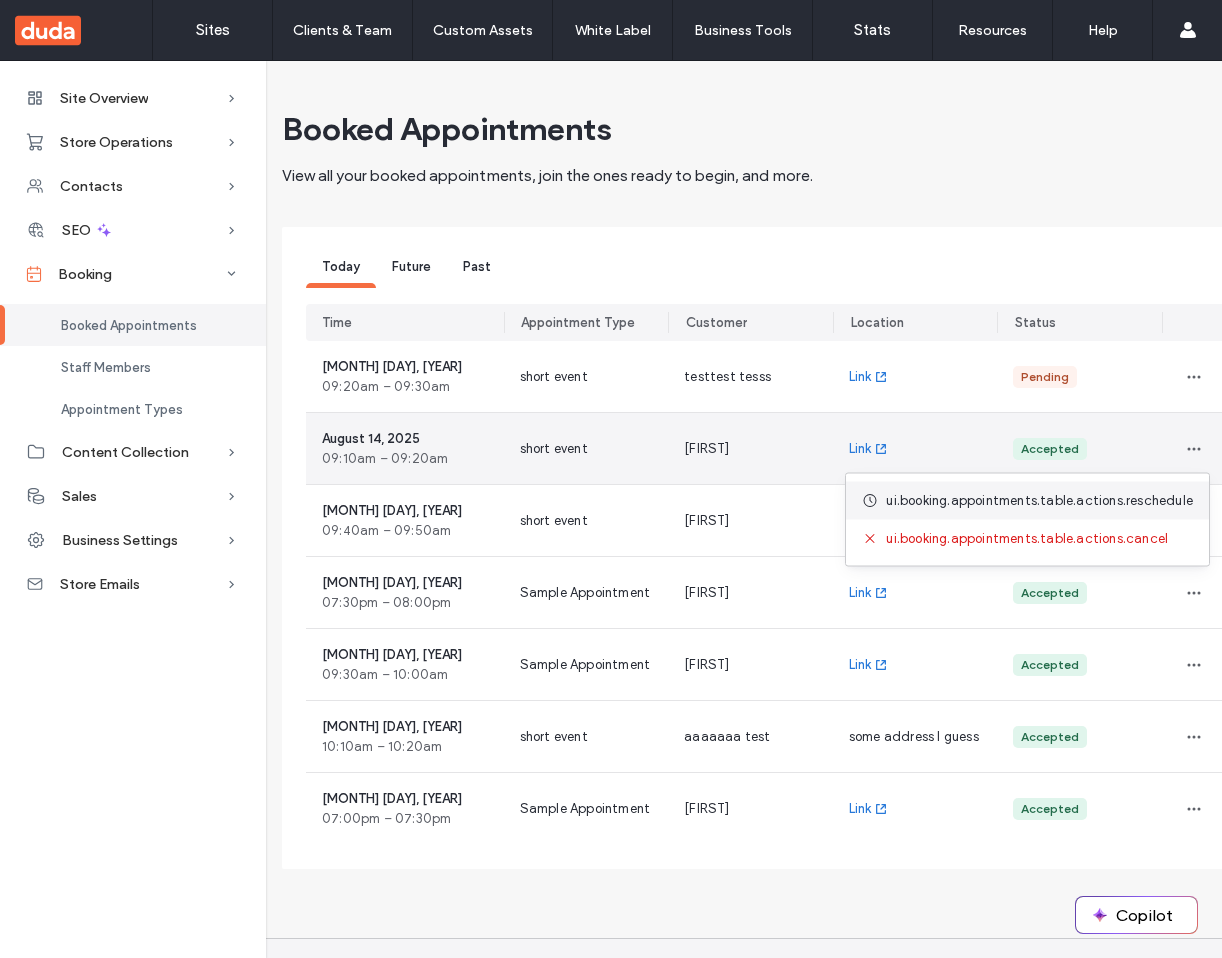 click on "ui.booking.appointments.table.actions.reschedule" at bounding box center [1039, 501] 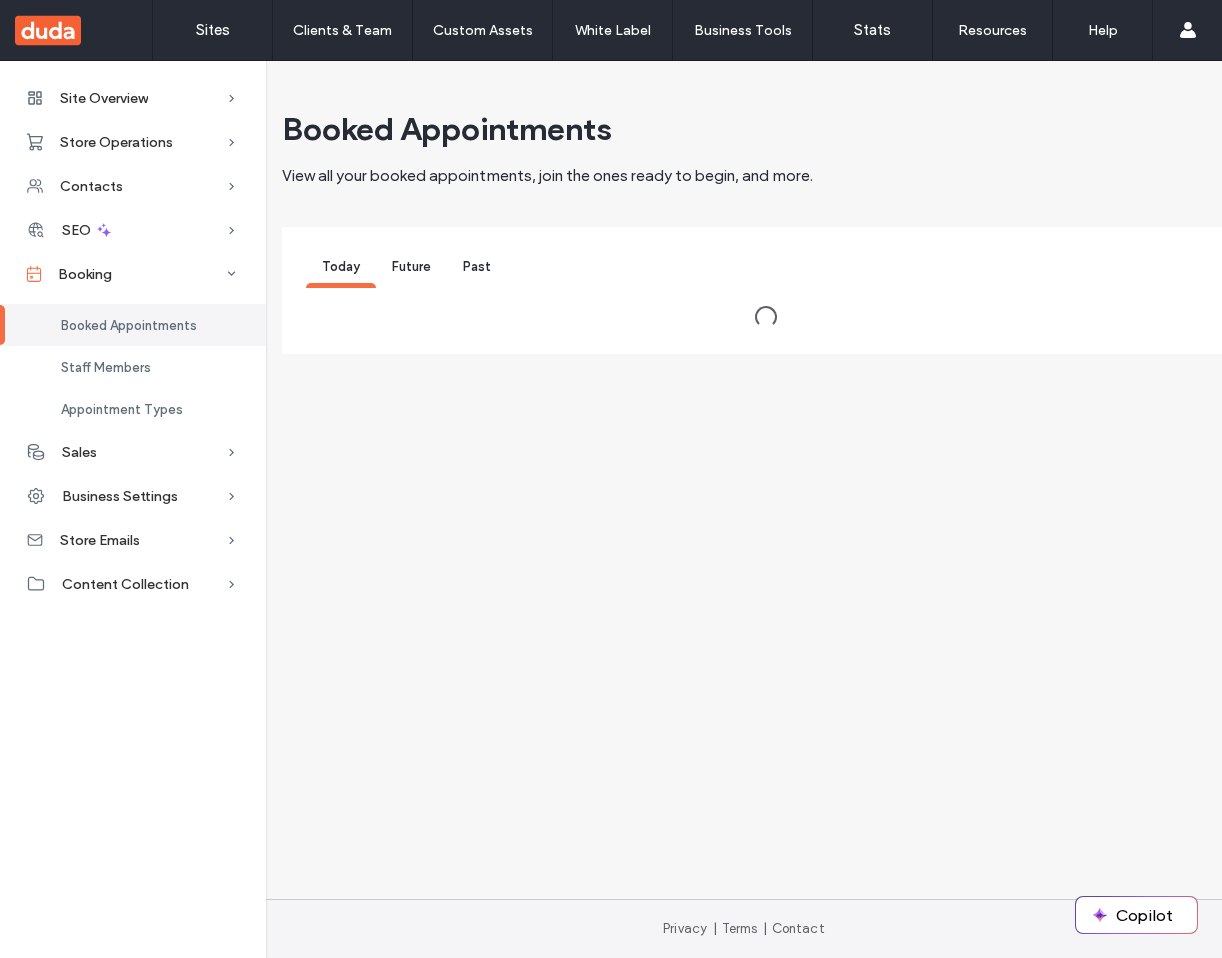 scroll, scrollTop: 0, scrollLeft: 0, axis: both 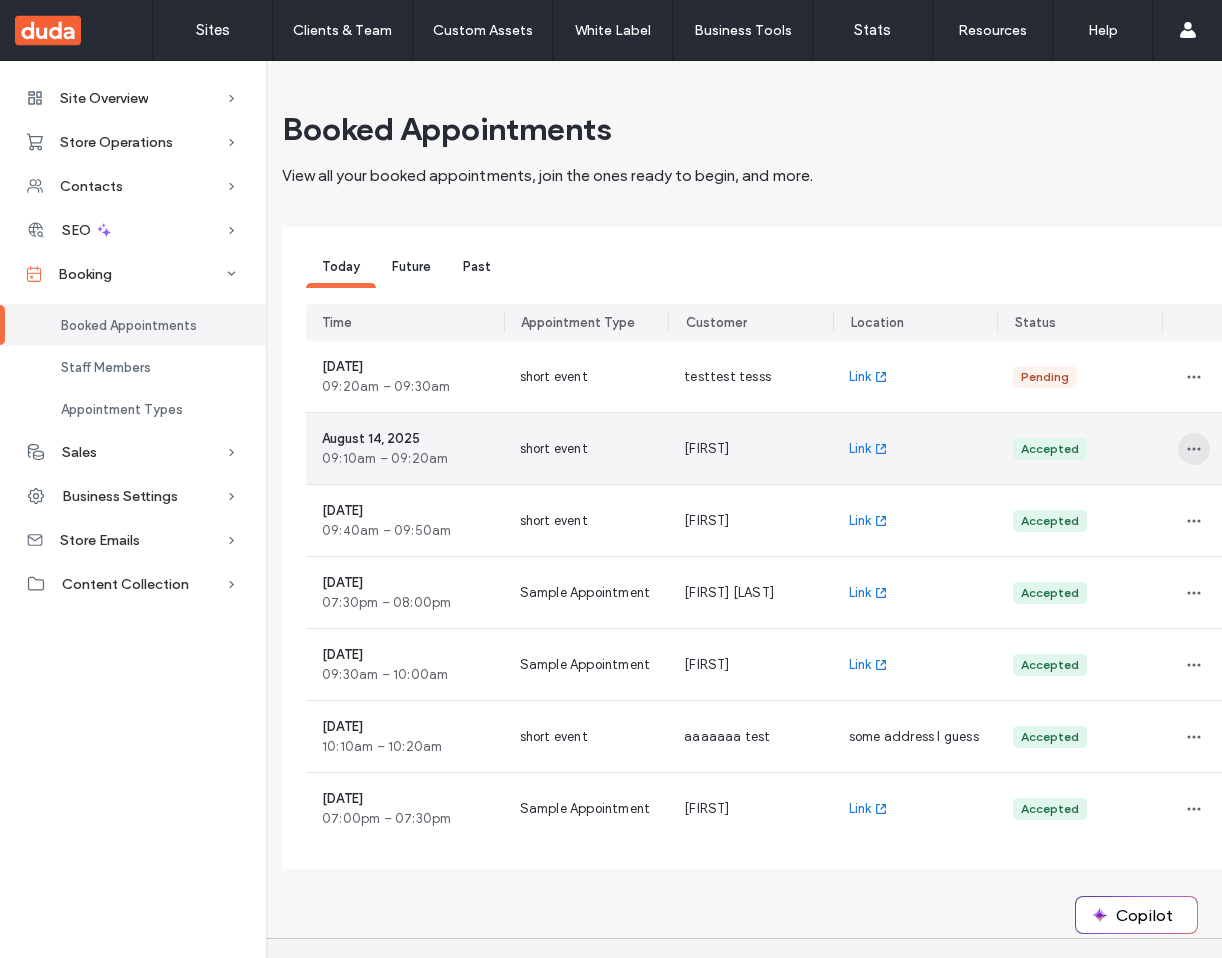 click 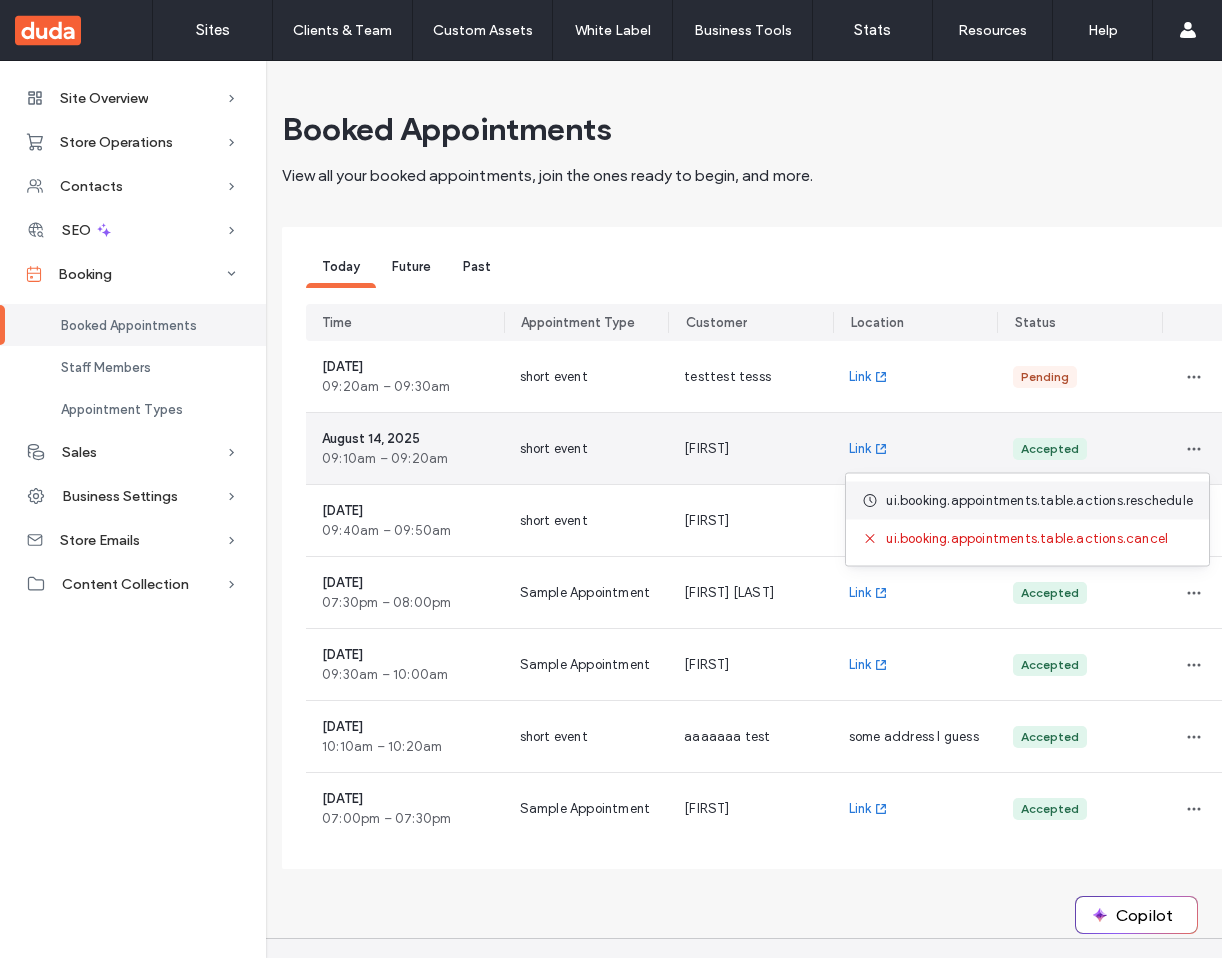 click on "ui.booking.appointments.table.actions.reschedule" at bounding box center [1027, 501] 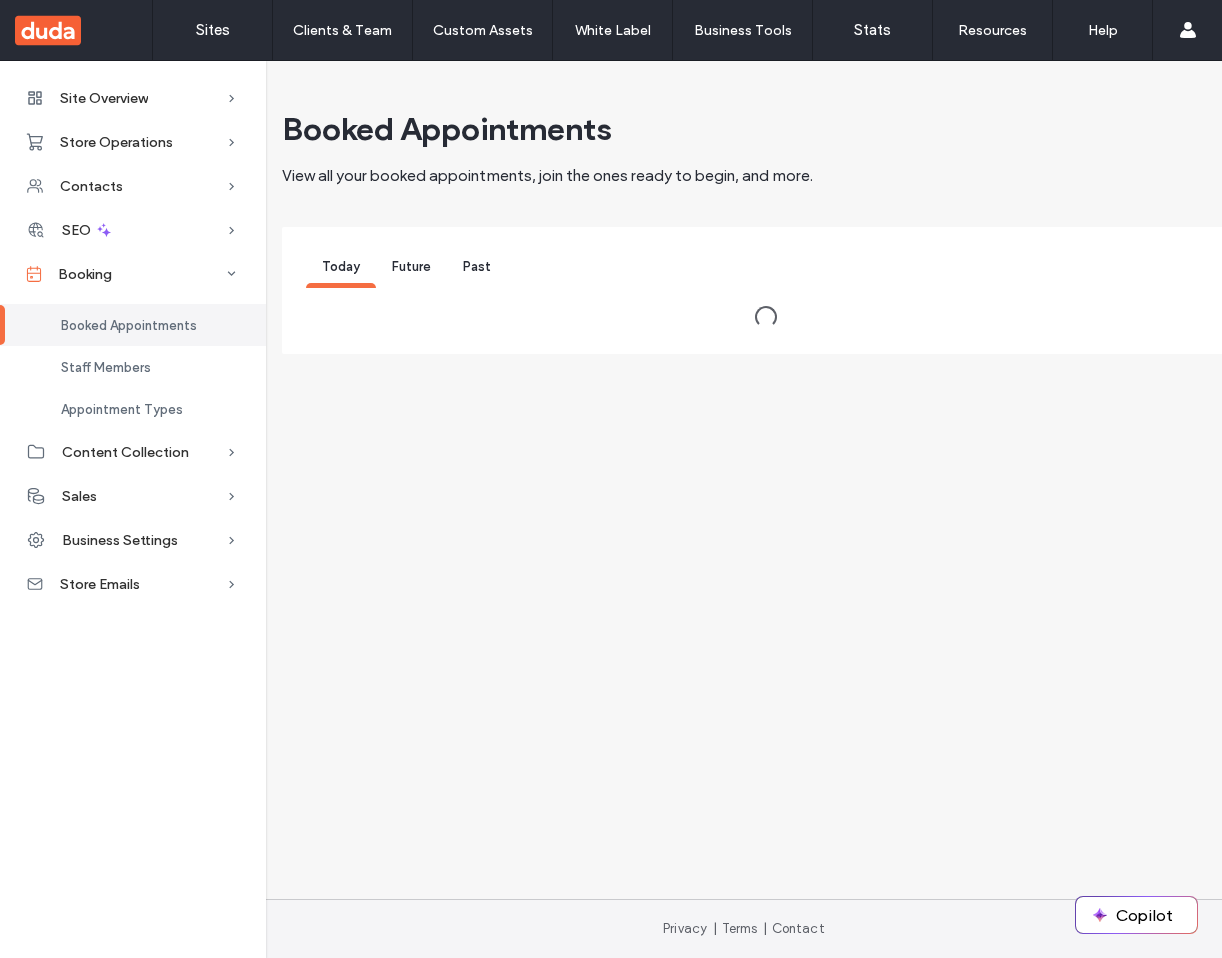 scroll, scrollTop: 0, scrollLeft: 0, axis: both 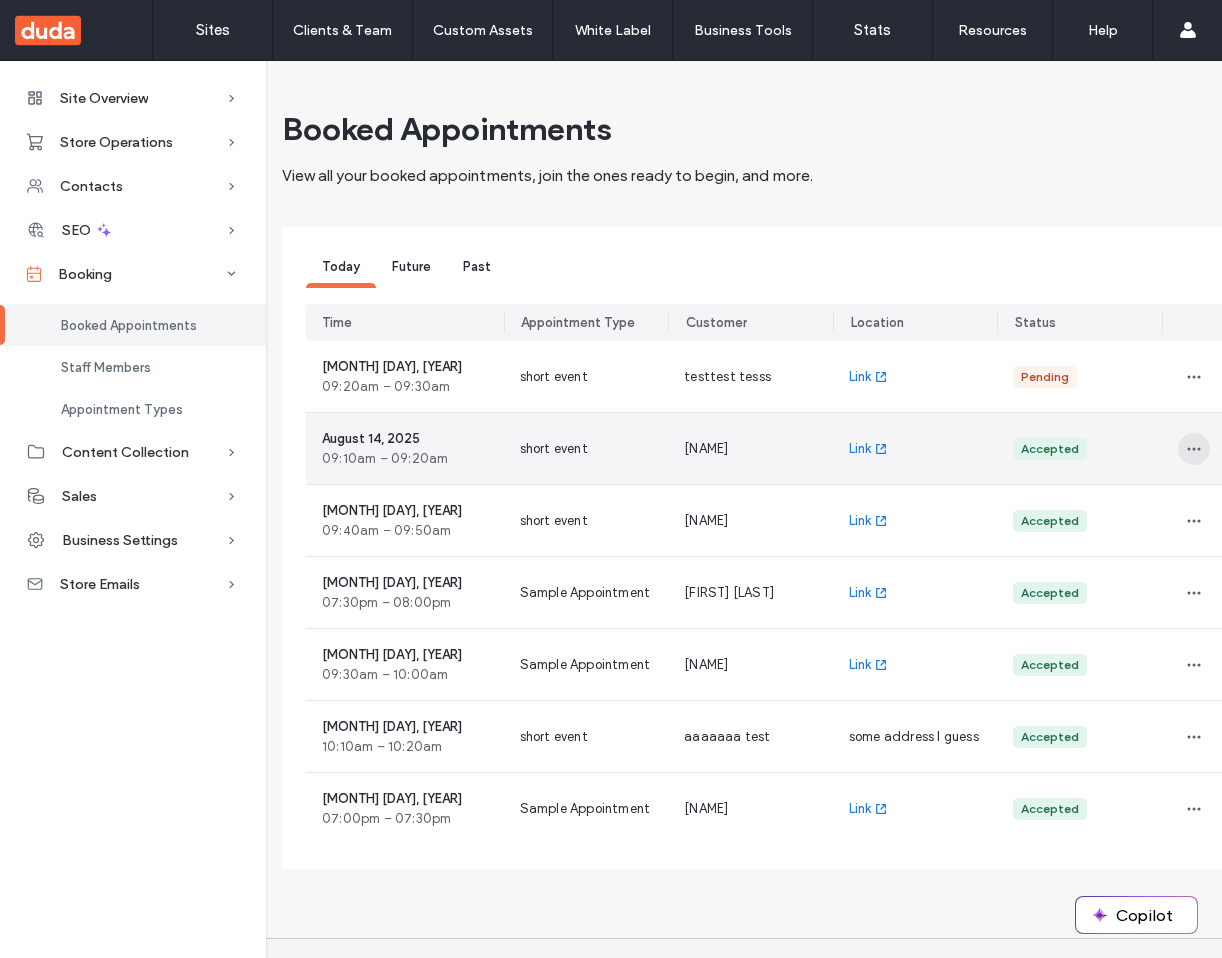 click 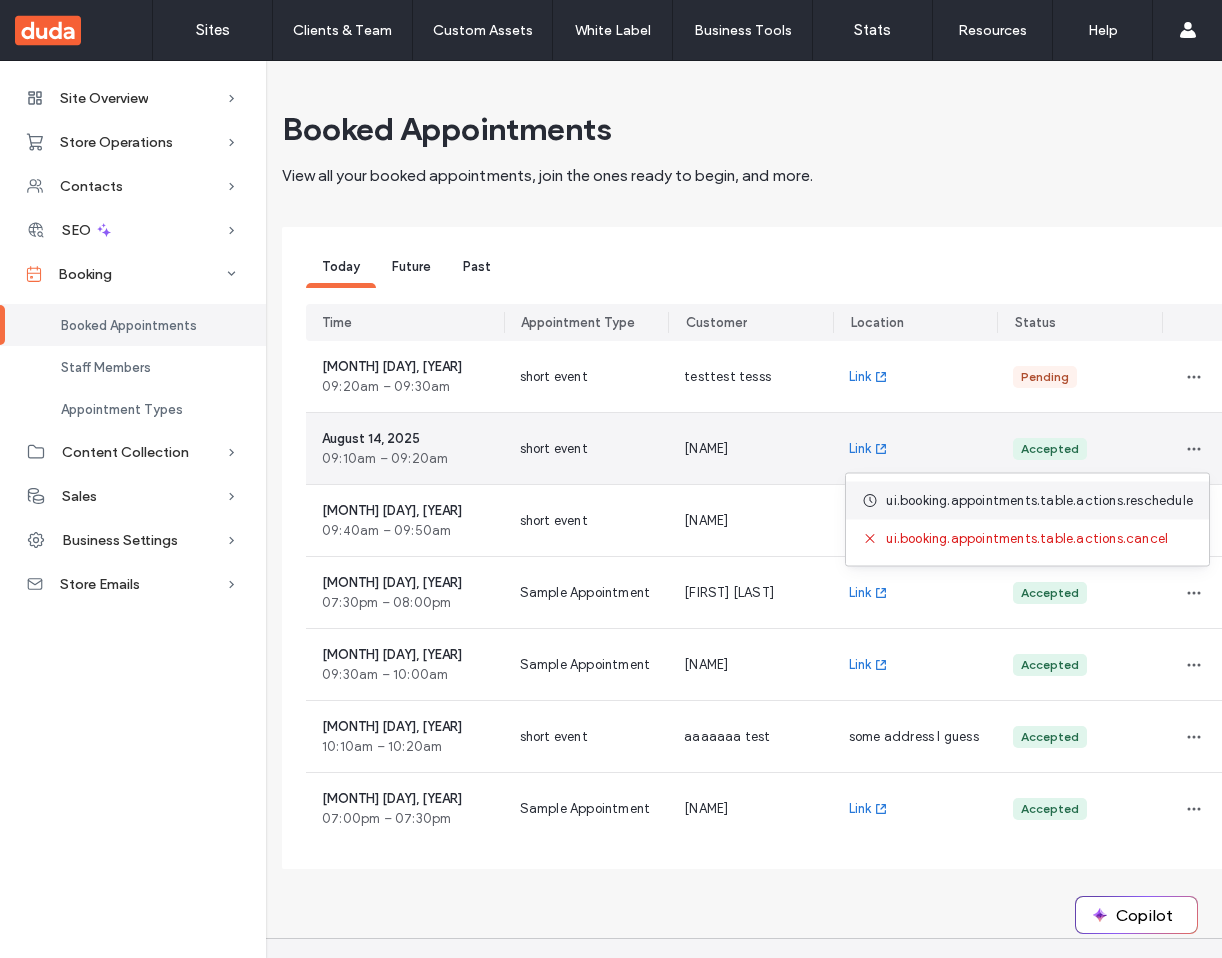 click on "ui.booking.appointments.table.actions.reschedule" at bounding box center [1027, 501] 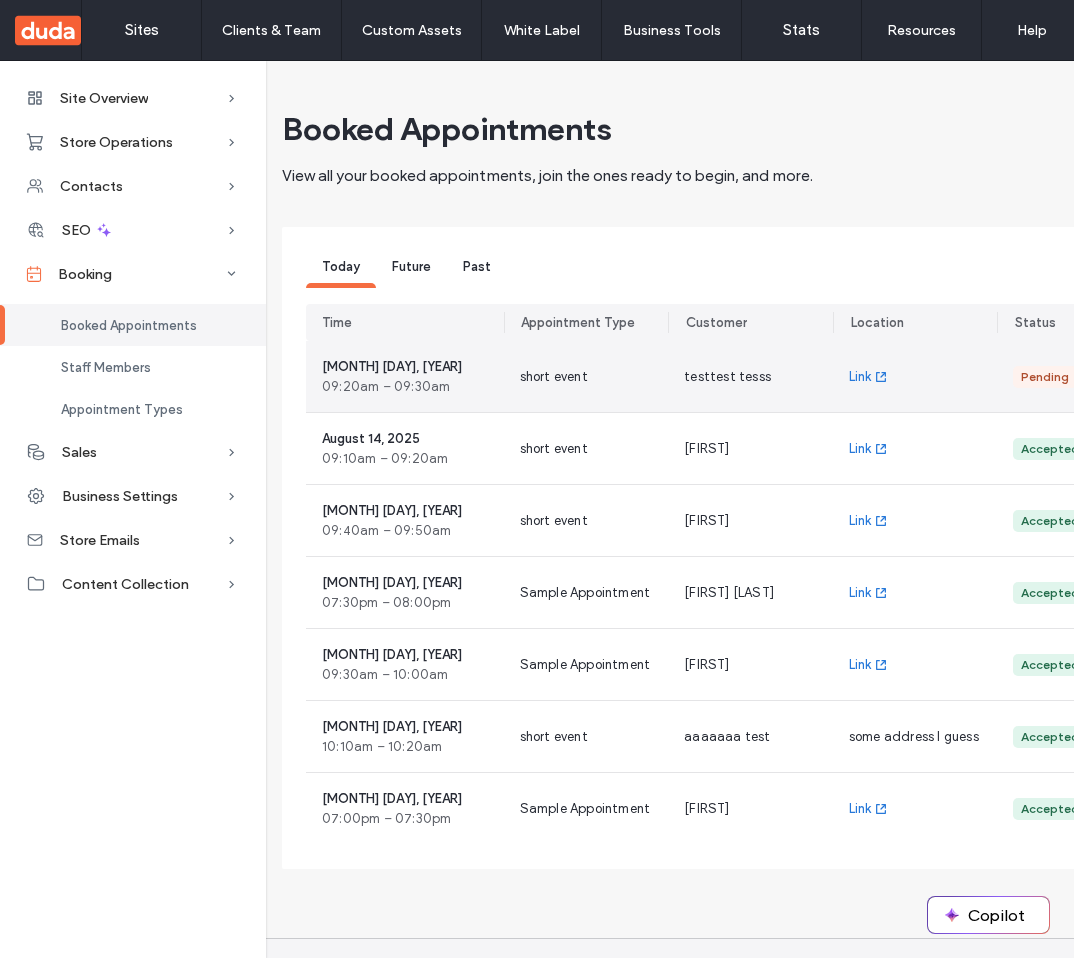 scroll, scrollTop: 0, scrollLeft: 0, axis: both 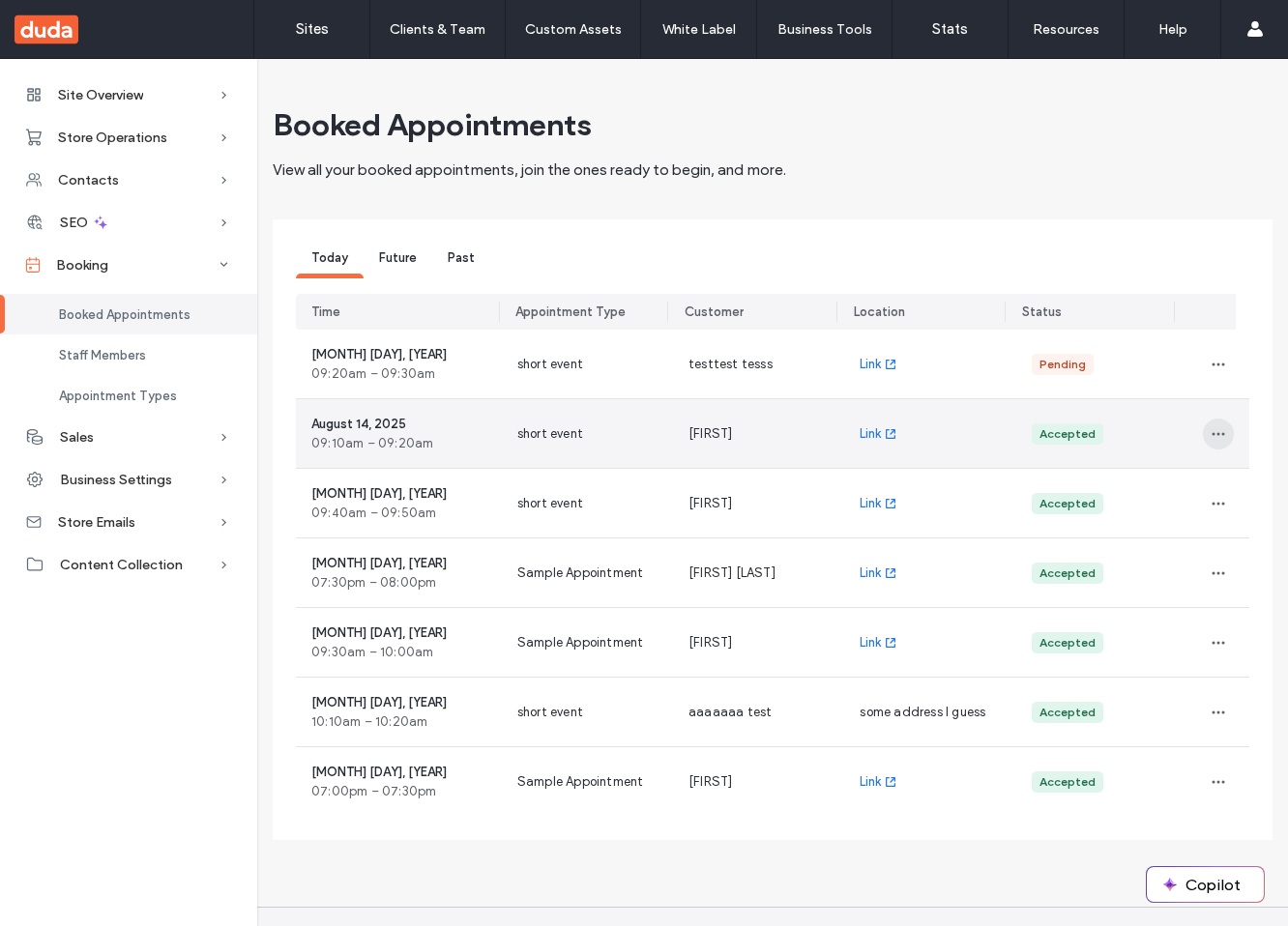 click 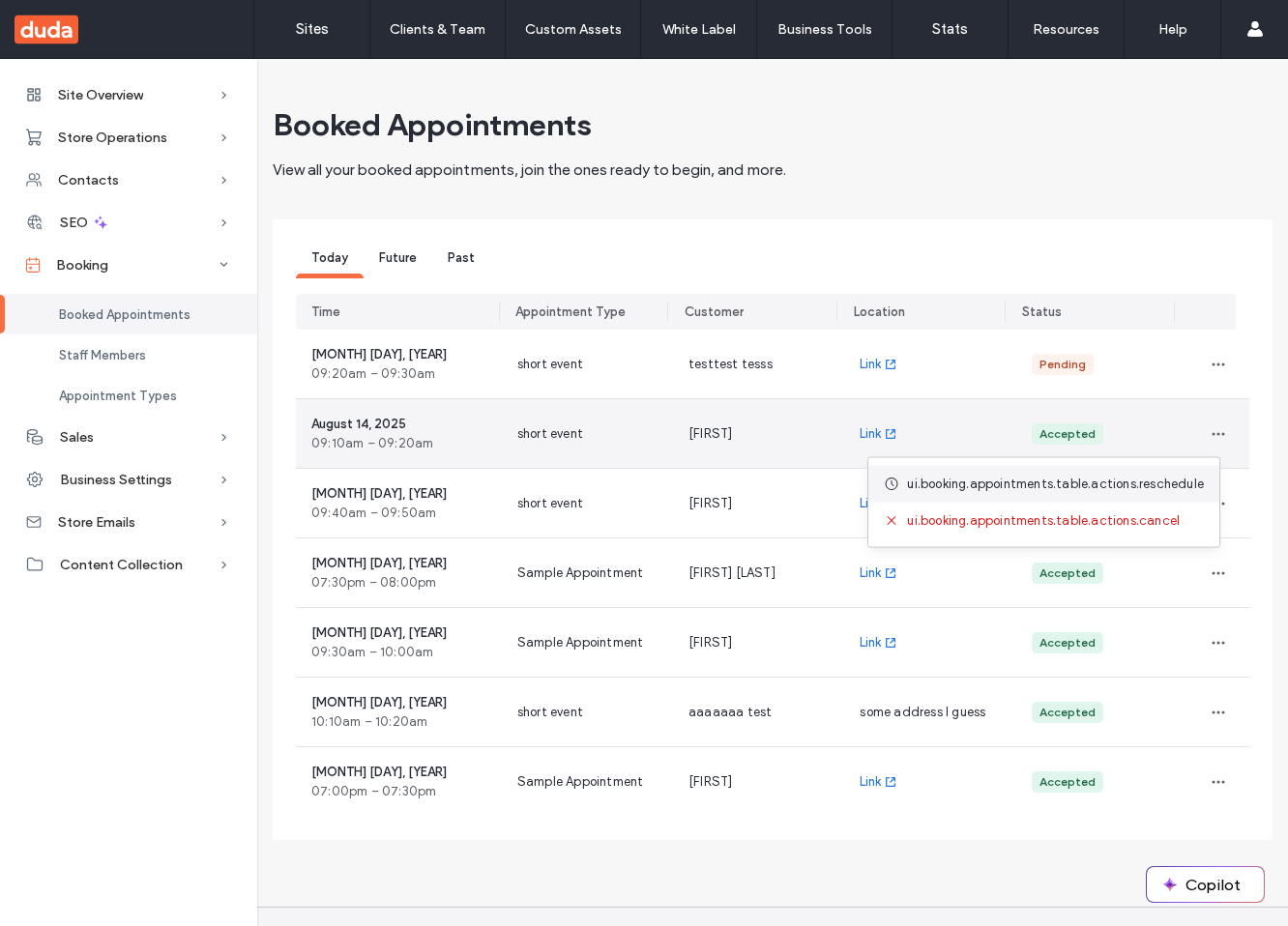 click on "ui.booking.appointments.table.actions.reschedule" at bounding box center [1055, 484] 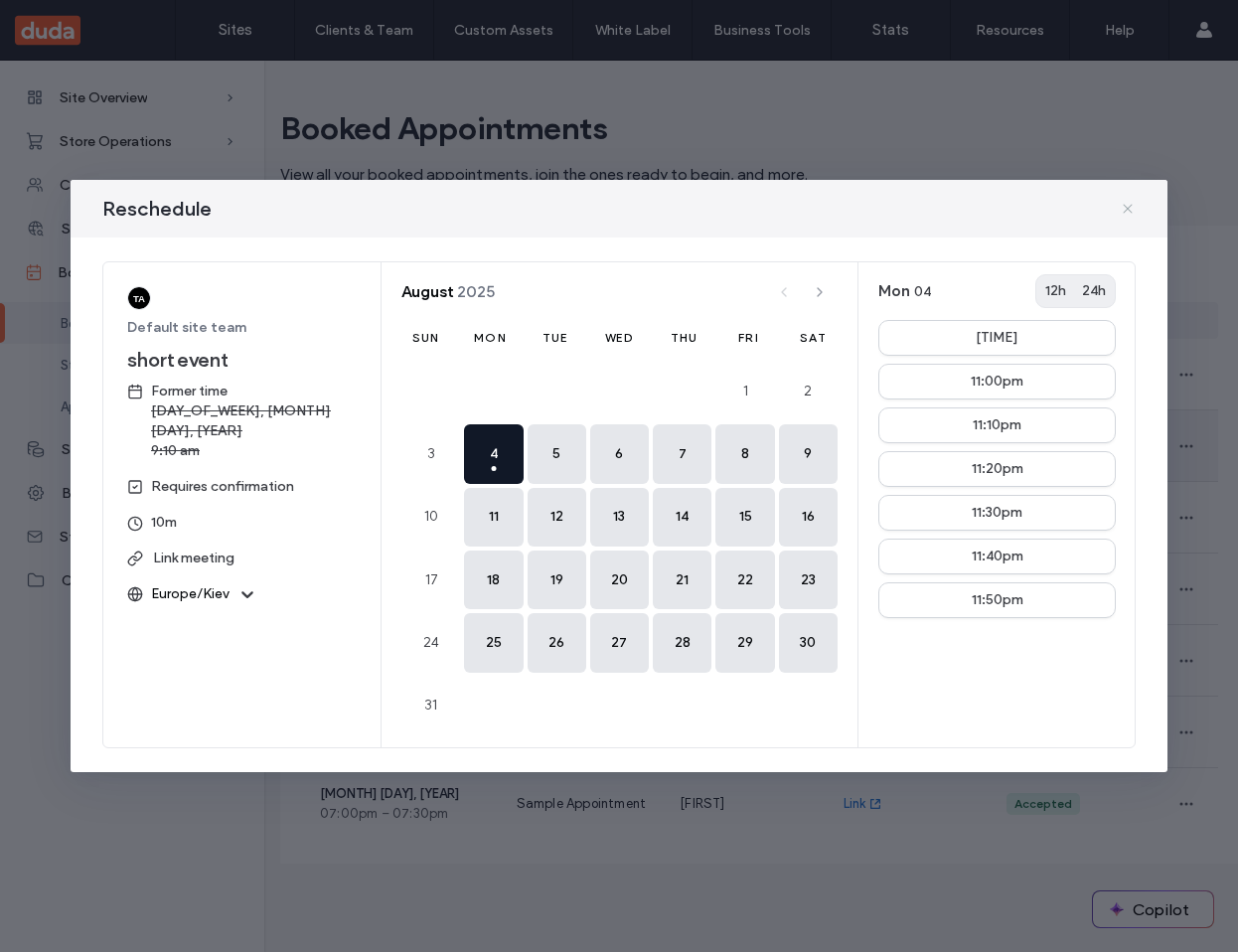 click 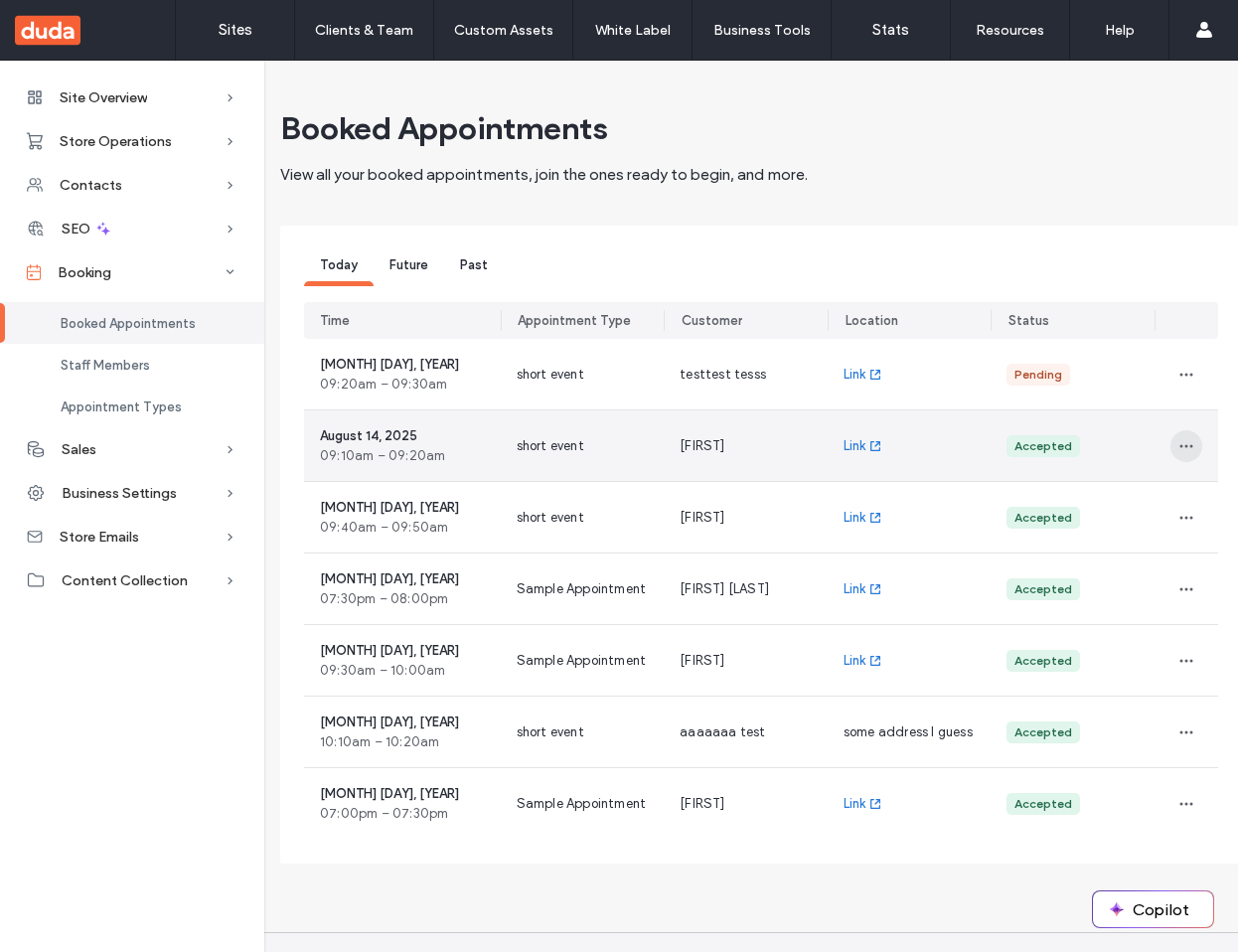 click at bounding box center [1186, 446] 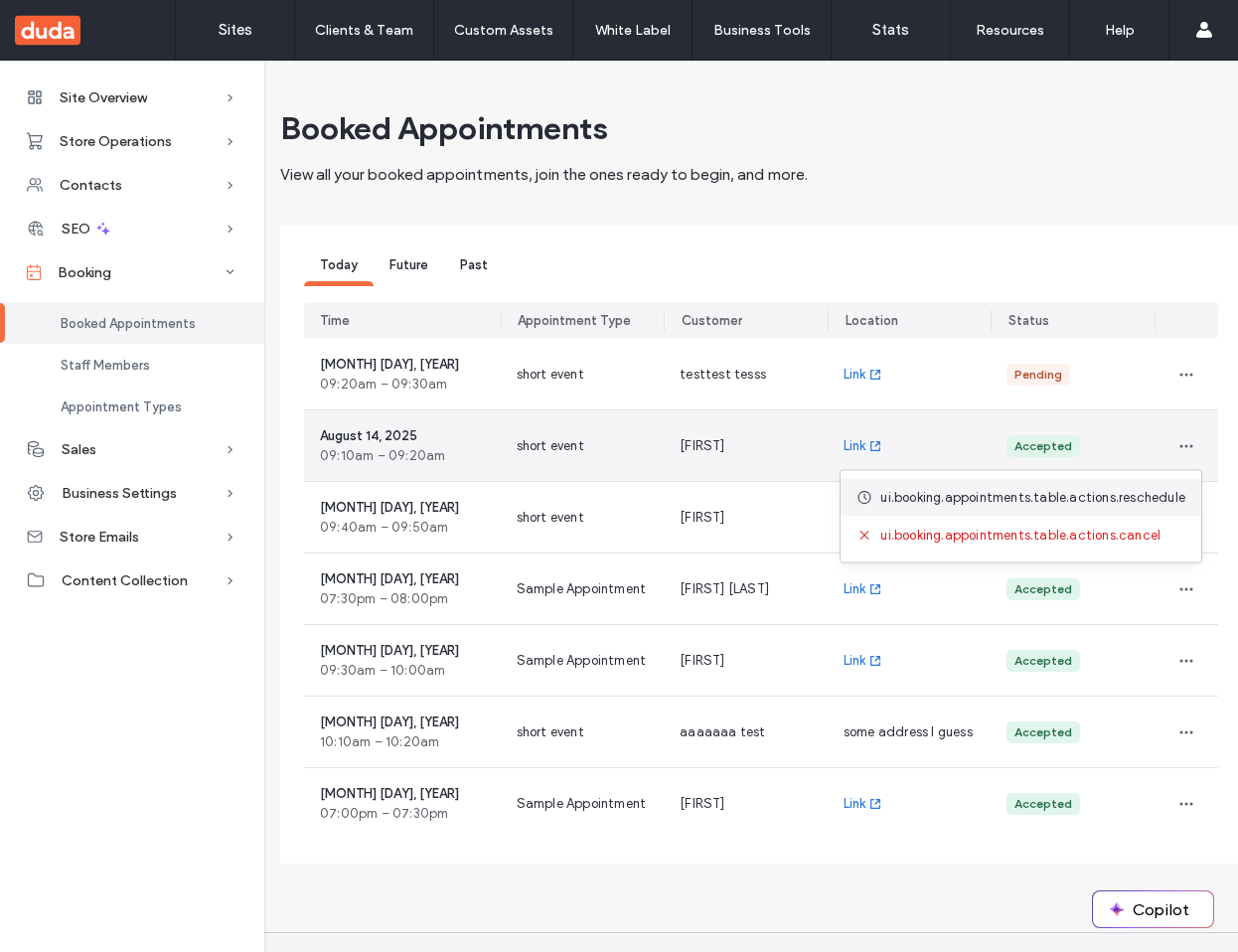 click on "ui.booking.appointments.table.actions.reschedule" at bounding box center (1020, 498) 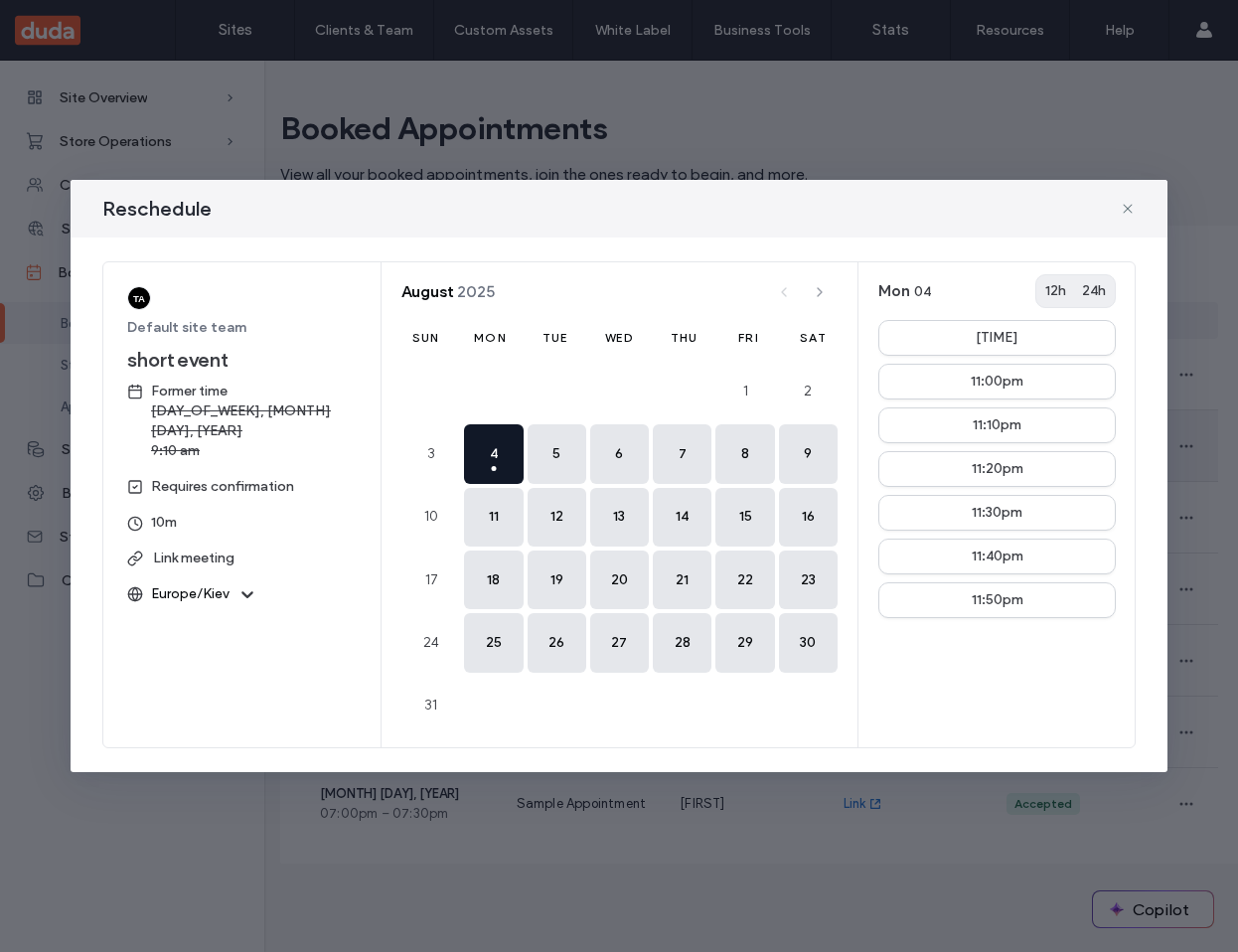 click on "Reschedule Default site team short event Former time Thursday, August 14, 2025 9:10 am Requires confirmation 10m Link meeting Europe/Kiev August   2025 Sun Mon Tue Wed Thu Fri Sat 1 2 3 4 today 5 6 7 8 9 10 11 12 13 14 15 16 17 18 19 20 21 22 23 24 25 26 27 28 29 30 31 Mon 04 12h 24h 10:50pm 11:00pm 11:10pm 11:20pm 11:30pm 11:40pm 11:50pm" at bounding box center (619, 476) 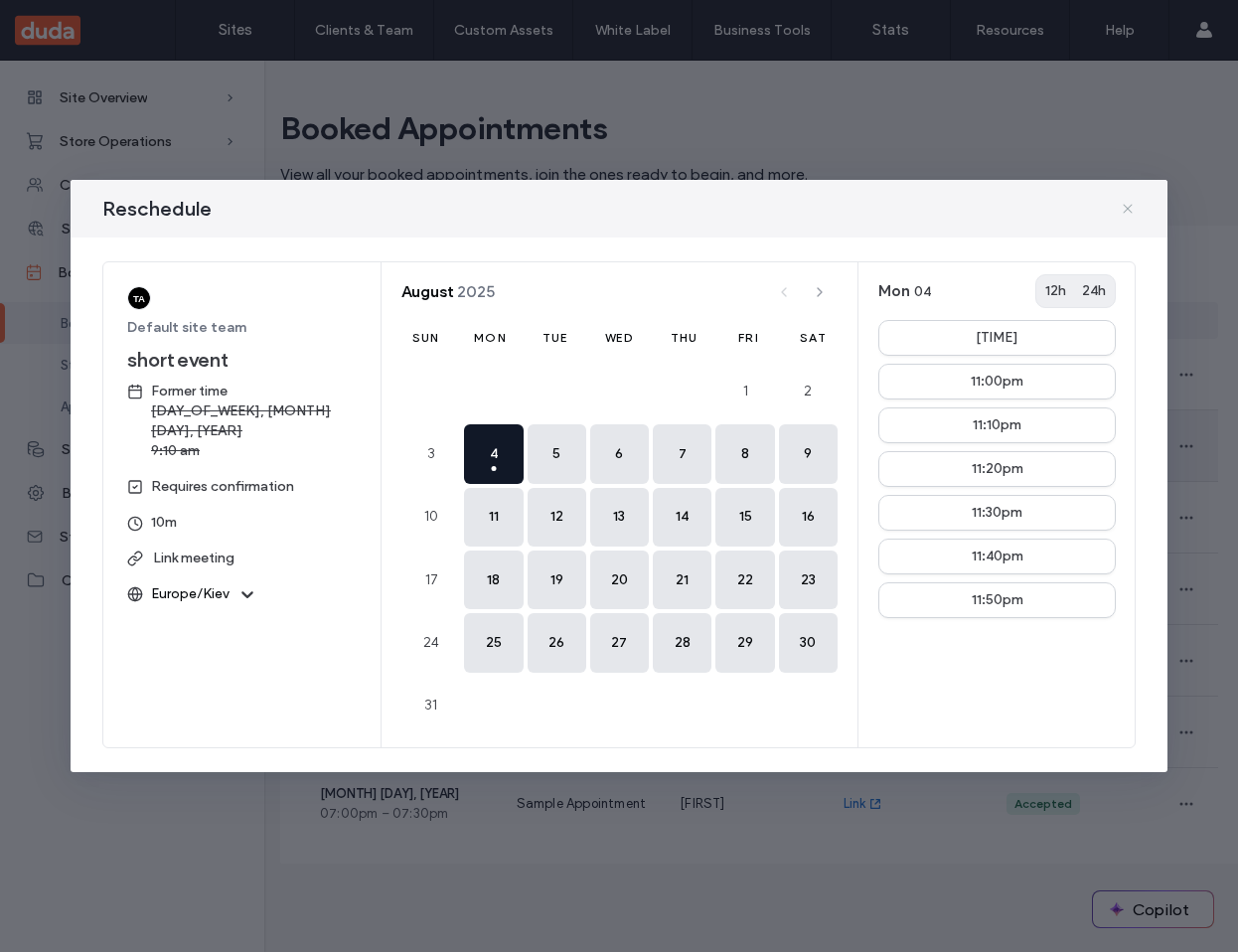 click 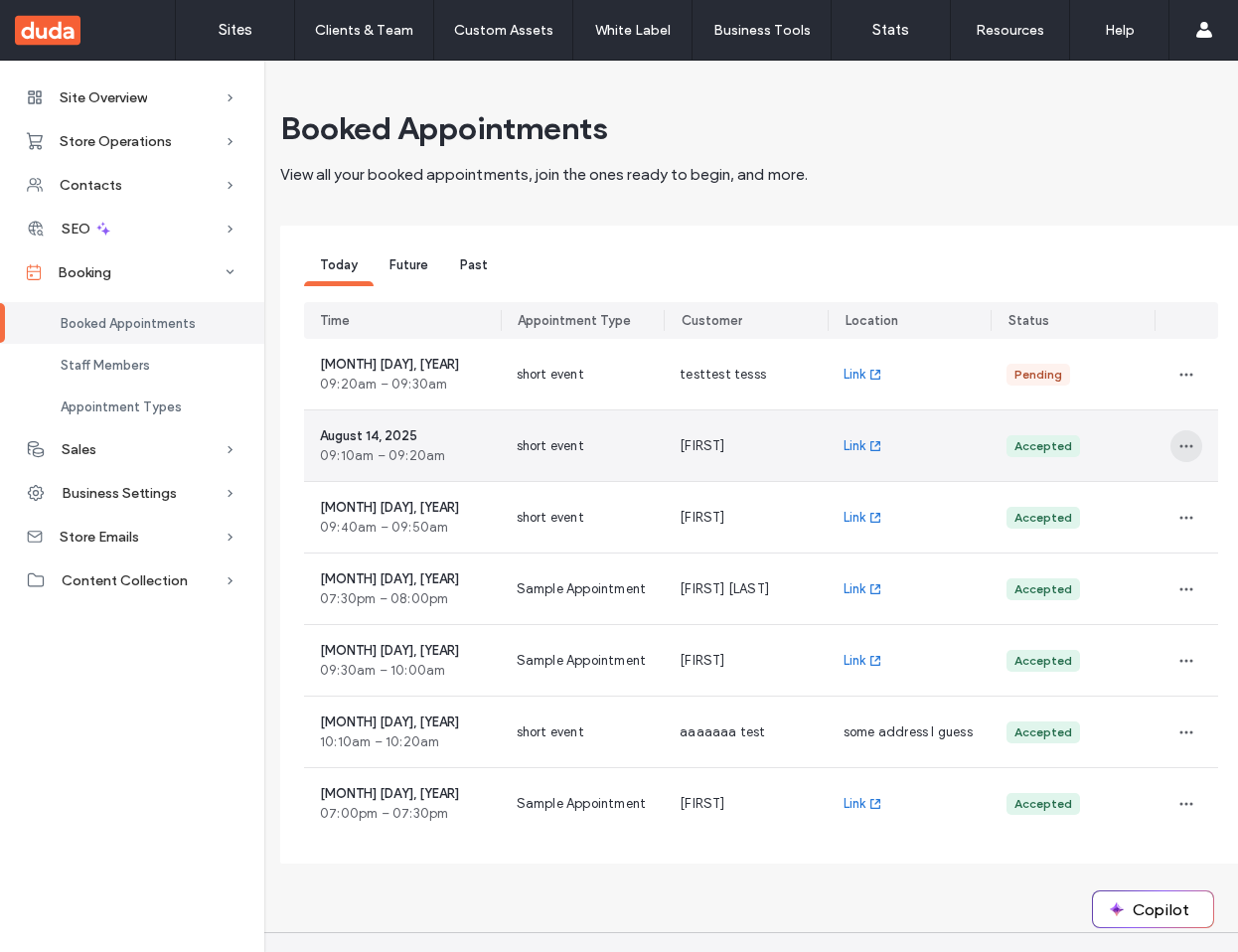 click 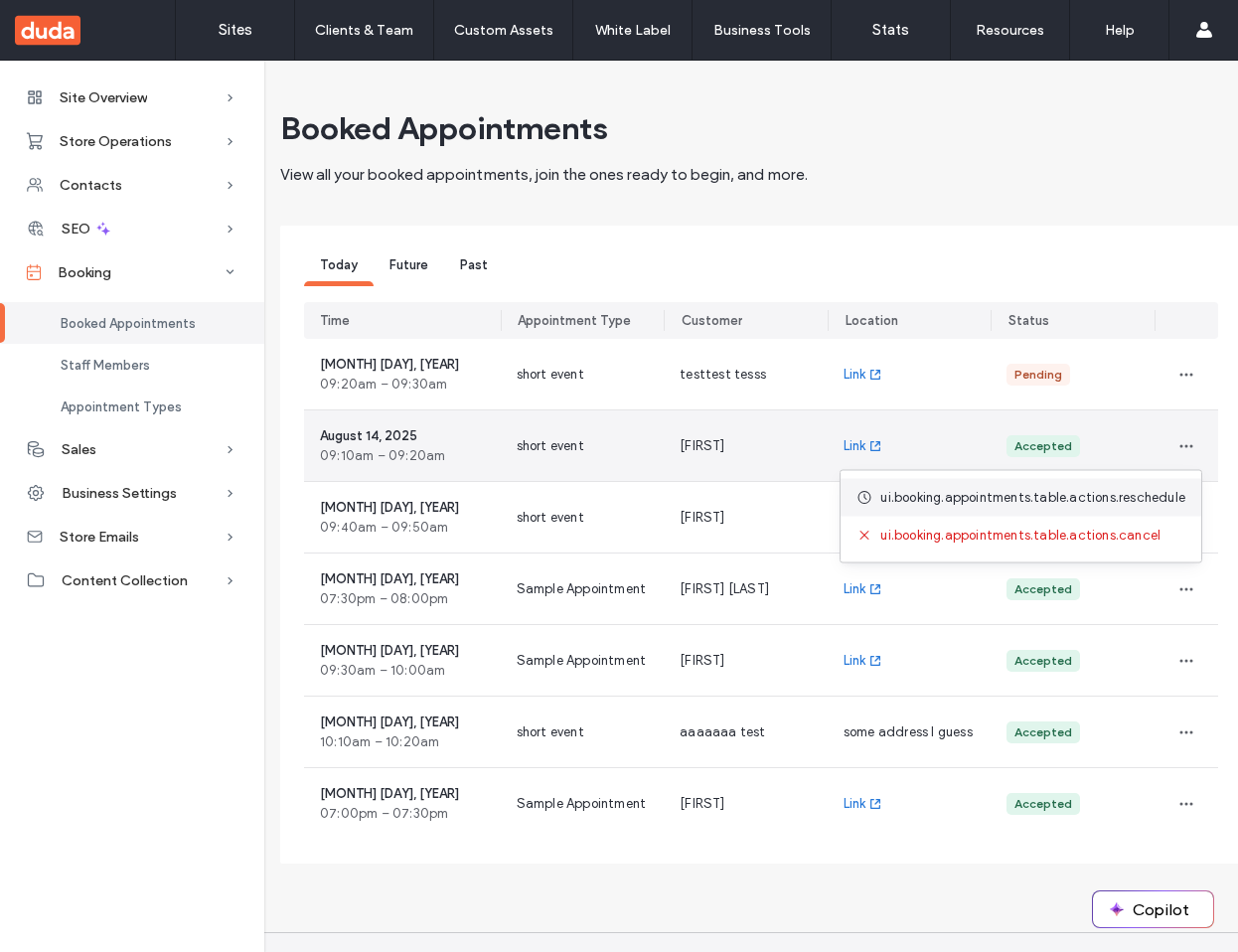 click on "ui.booking.appointments.table.actions.reschedule" at bounding box center [1032, 498] 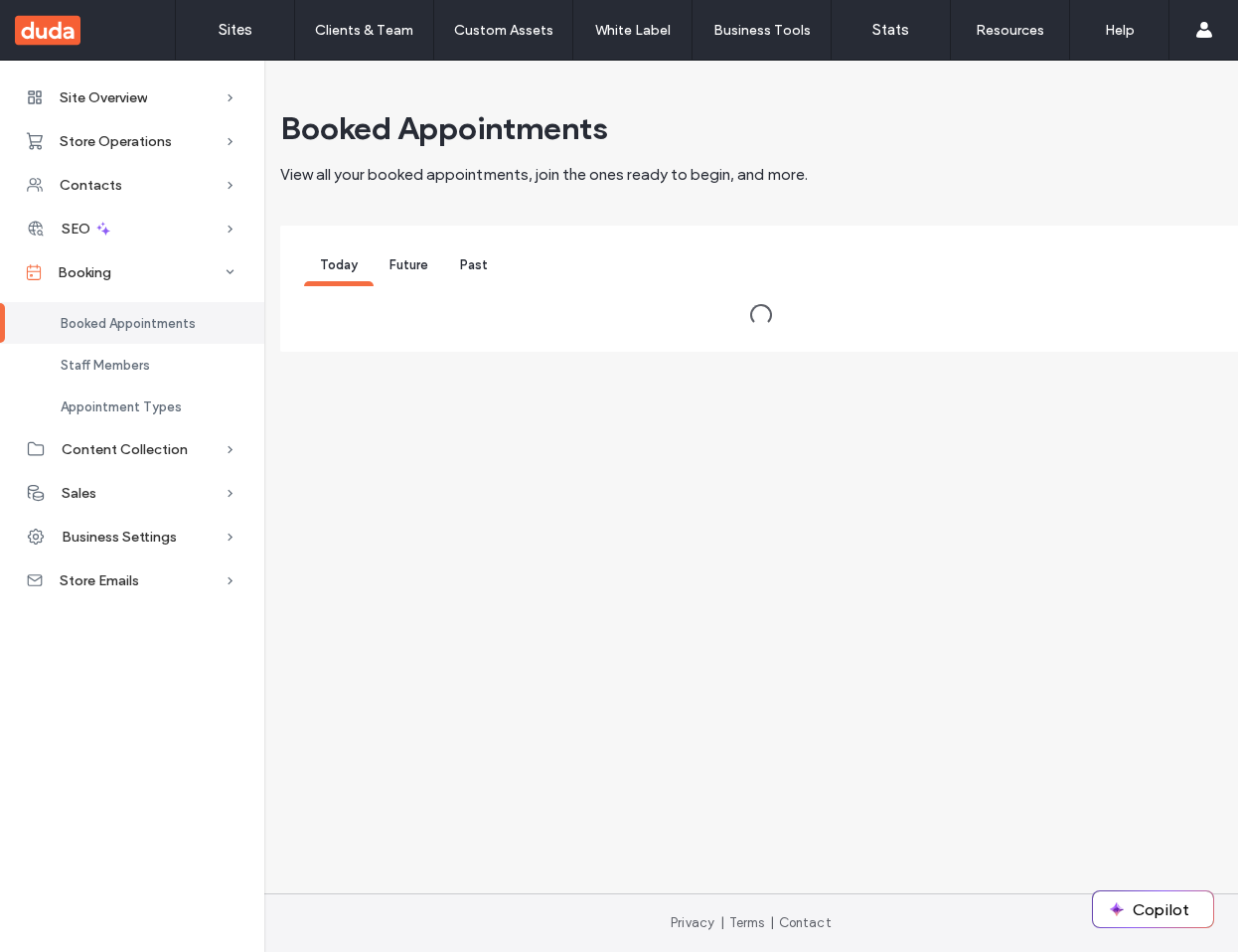 scroll, scrollTop: 0, scrollLeft: 0, axis: both 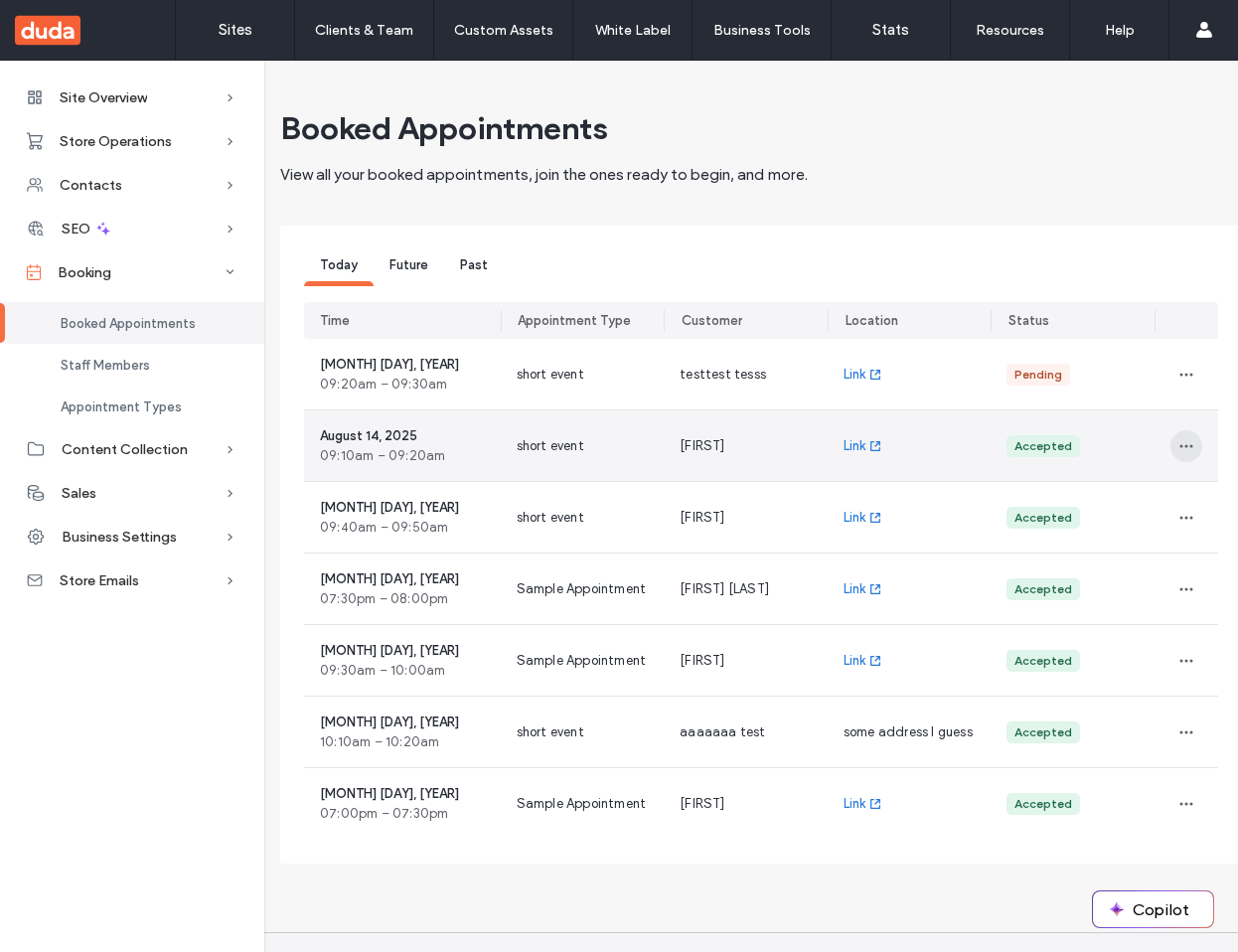 click at bounding box center (1186, 446) 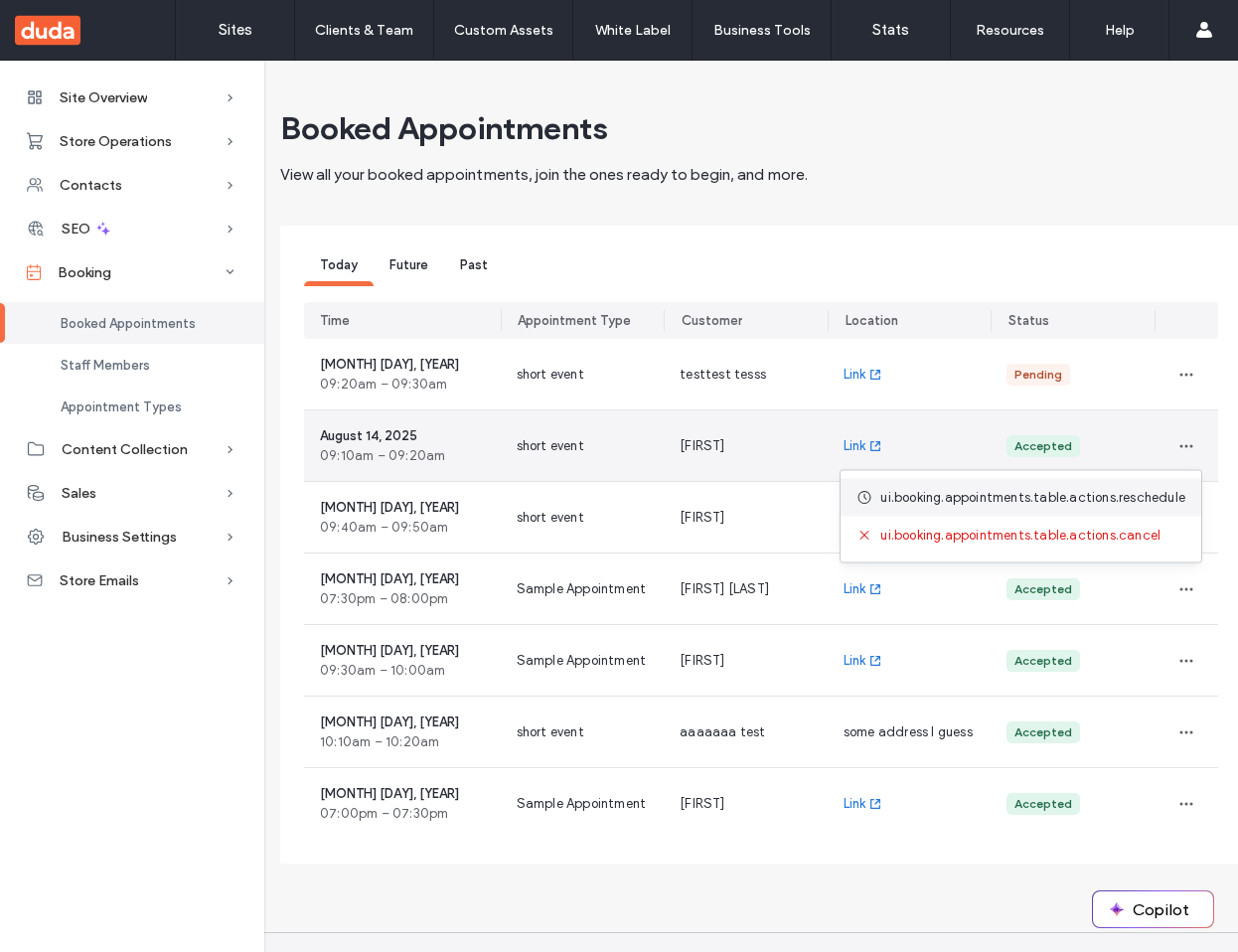click on "ui.booking.appointments.table.actions.reschedule" at bounding box center (1020, 498) 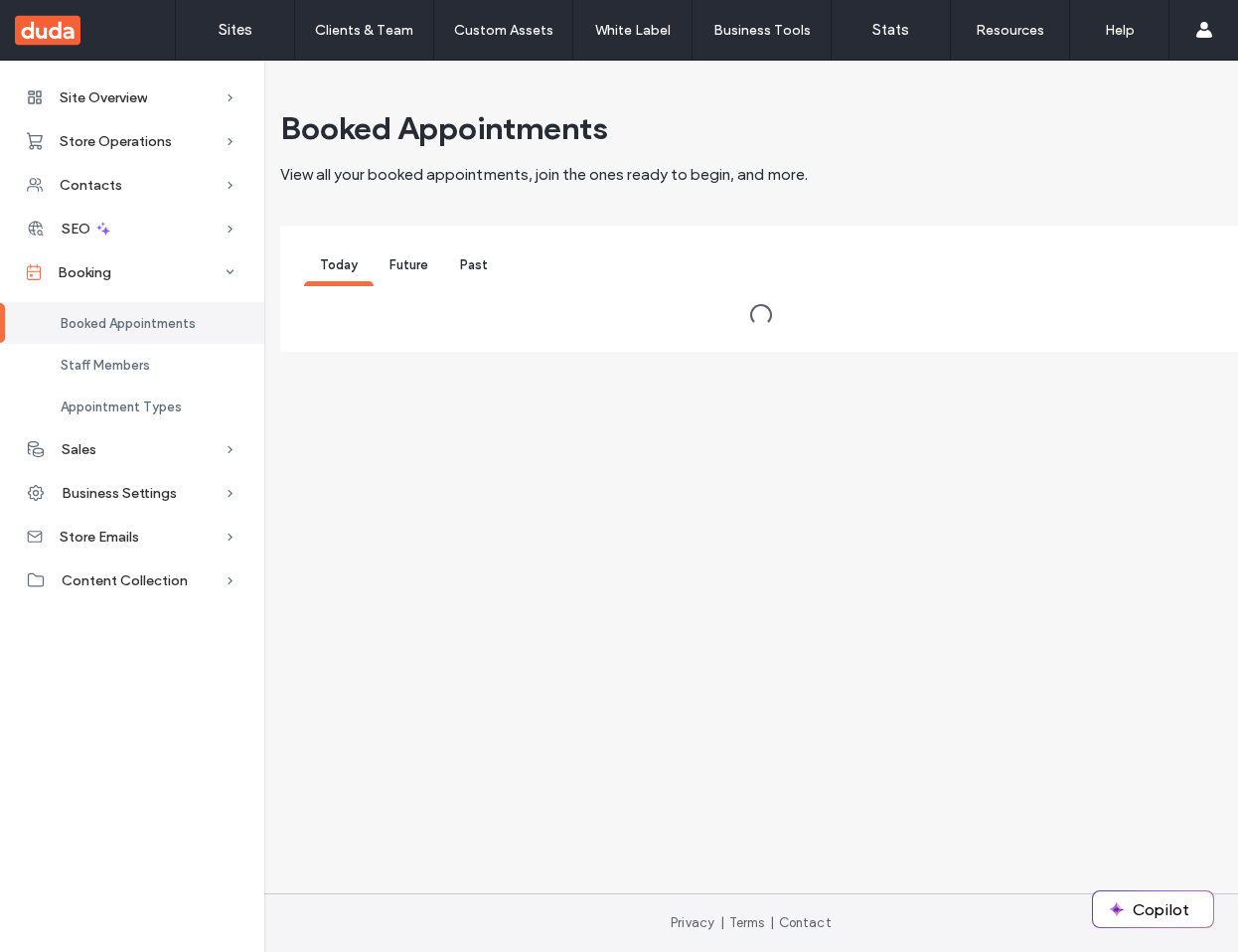 scroll, scrollTop: 0, scrollLeft: 0, axis: both 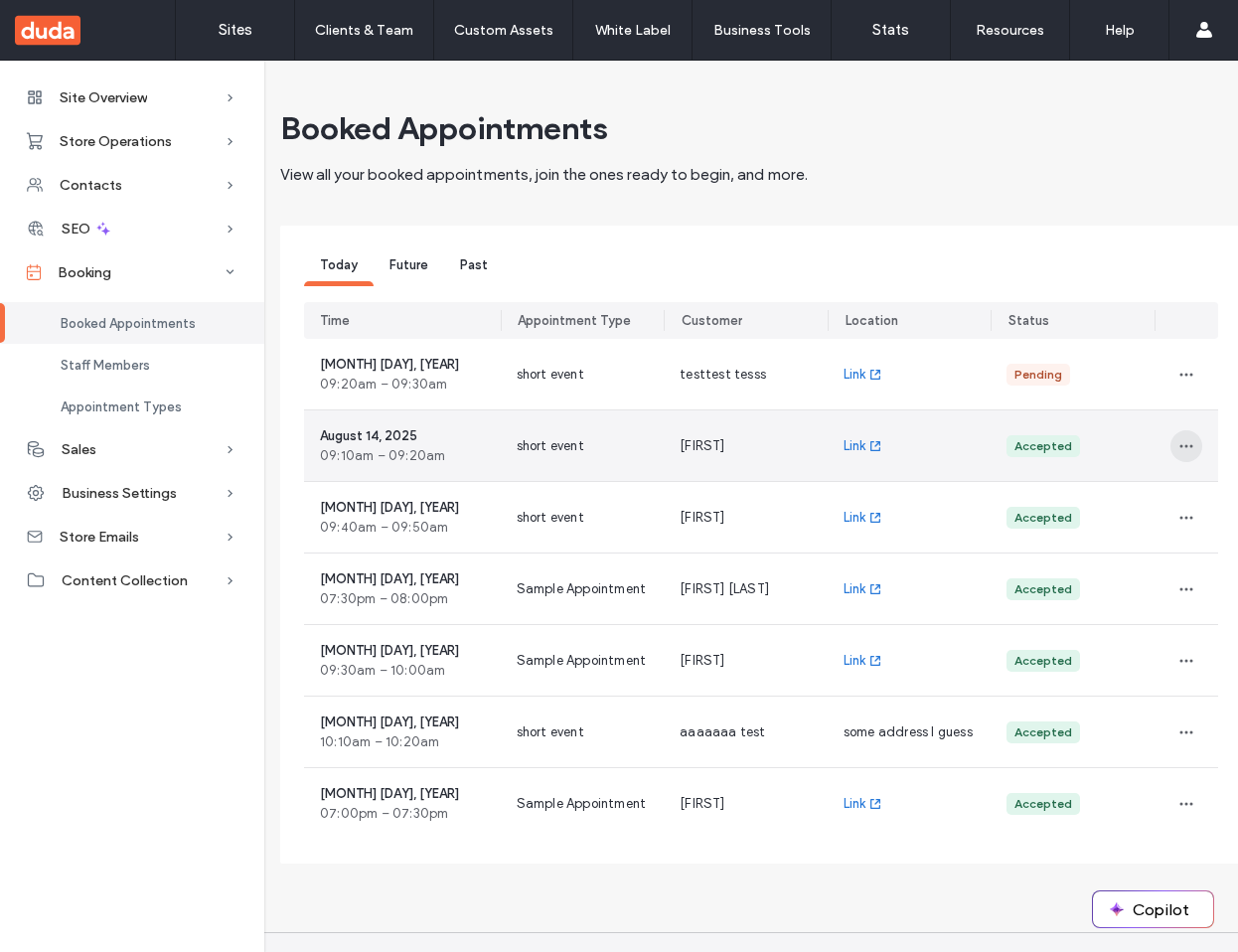 click 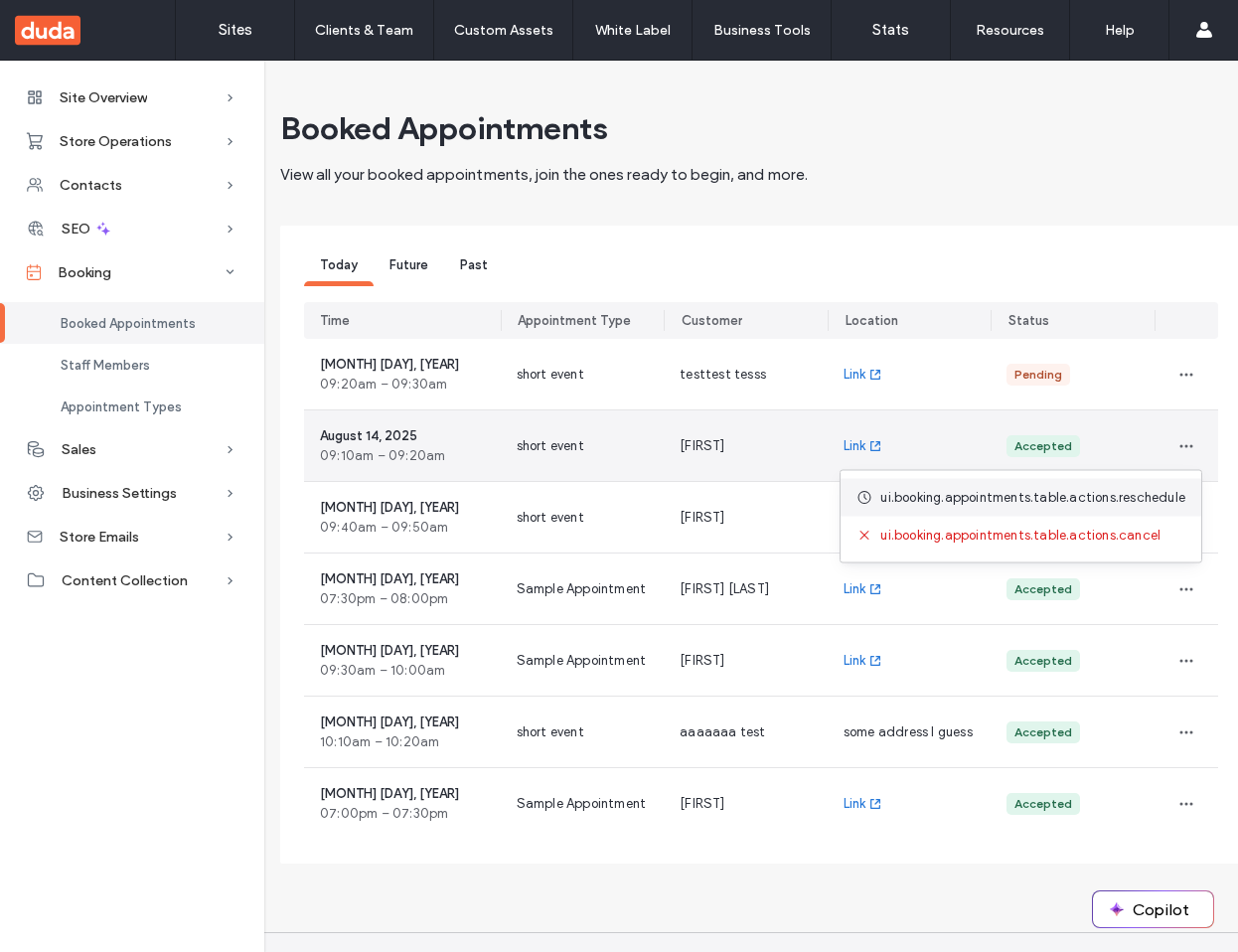 click on "ui.booking.appointments.table.actions.reschedule" at bounding box center [1032, 498] 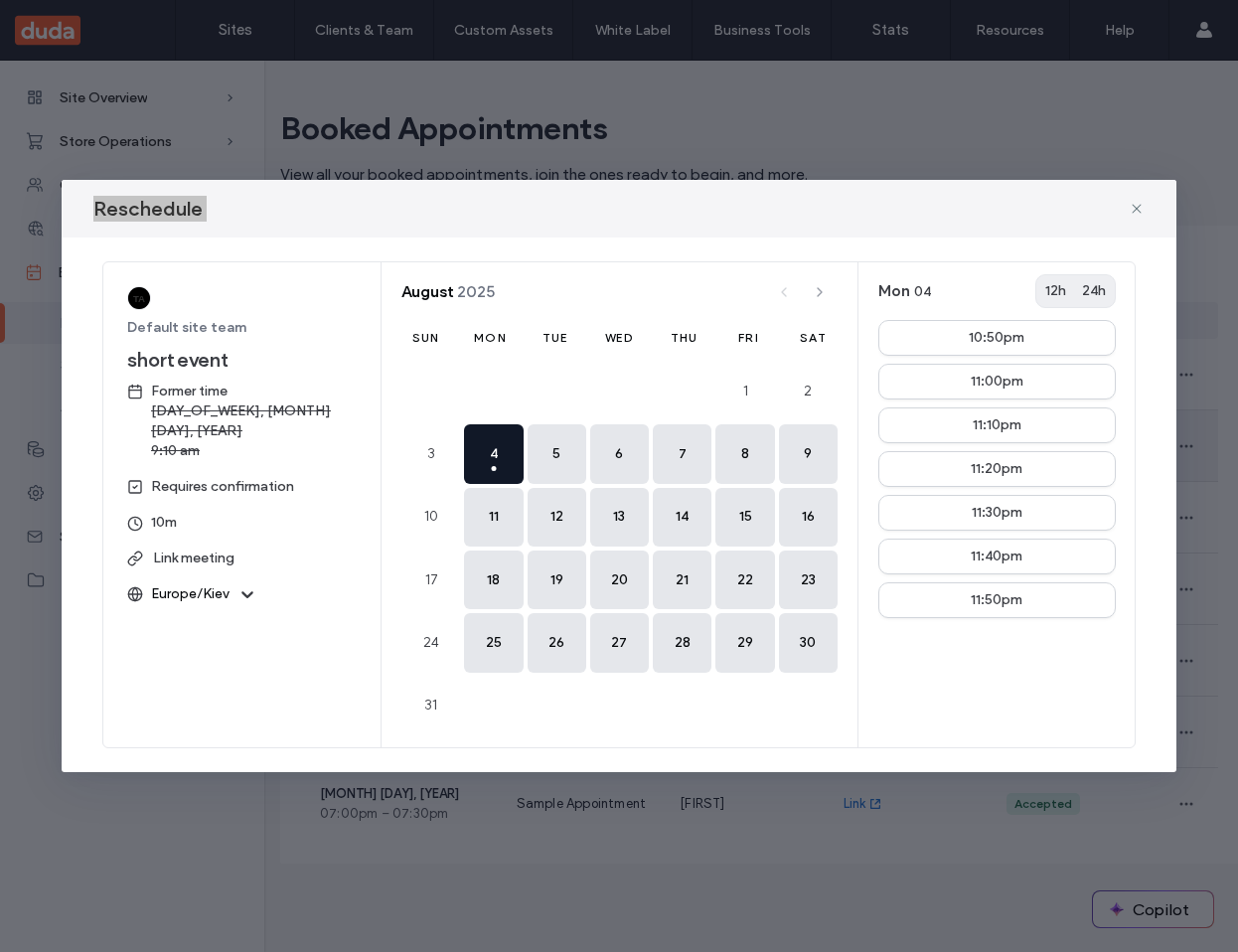 click on "Default site team short event Former time Thursday, August 14, 2025 9:10 am Requires confirmation 10m Link meeting Europe/Kiev August   2025 Sun Mon Tue Wed Thu Fri Sat 1 2 3 4 today 5 6 7 8 9 10 11 12 13 14 15 16 17 18 19 20 21 22 23 24 25 26 27 28 29 30 31 Mon 04 12h 24h 10:50pm 11:00pm 11:10pm 11:20pm 11:30pm 11:40pm 11:50pm" at bounding box center [618, 505] 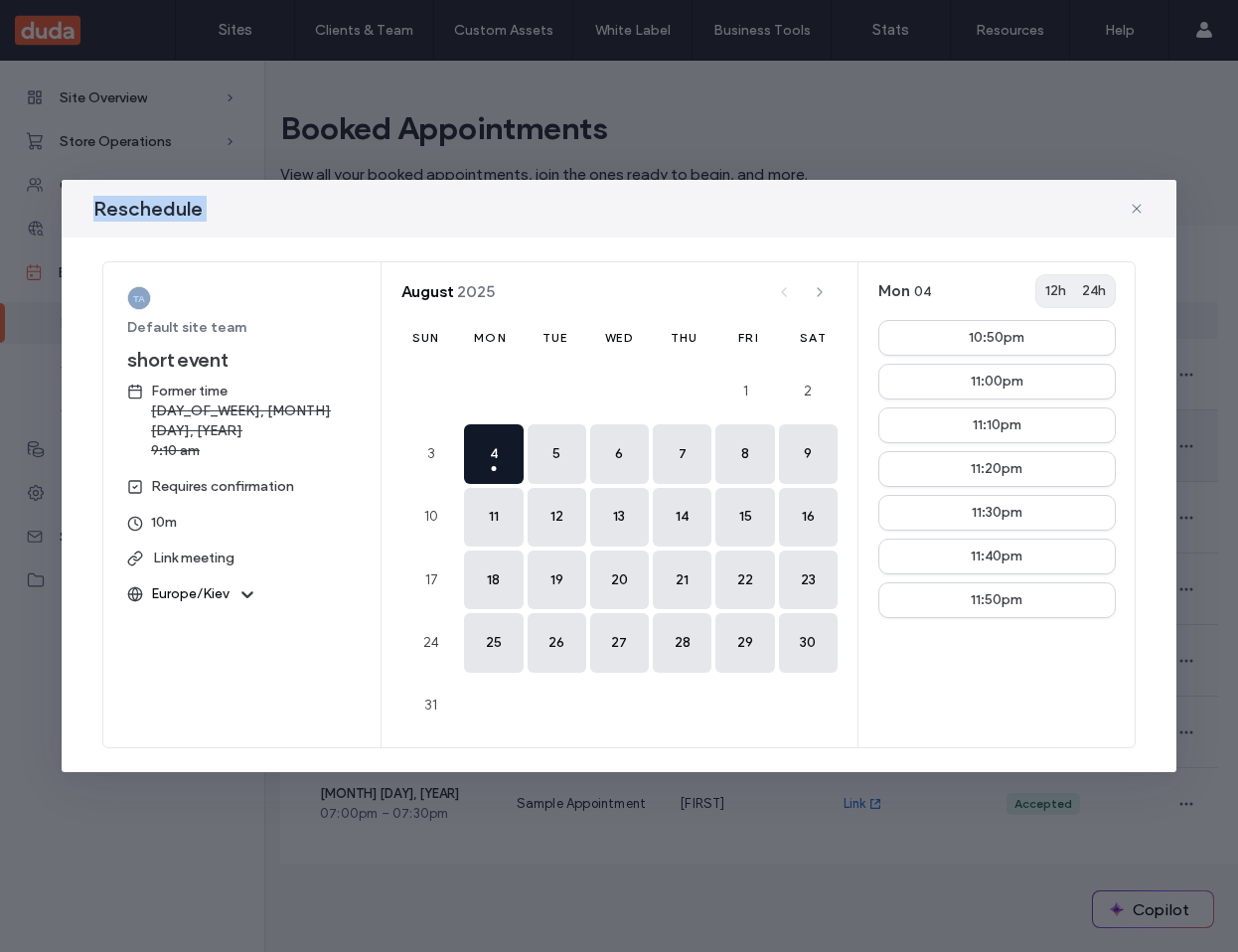 click on "Default site team short event Former time Thursday, August 14, 2025 9:10 am Requires confirmation 10m Link meeting Europe/Kiev August   2025 Sun Mon Tue Wed Thu Fri Sat 1 2 3 4 today 5 6 7 8 9 10 11 12 13 14 15 16 17 18 19 20 21 22 23 24 25 26 27 28 29 30 31 Mon 04 12h 24h 10:50pm 11:00pm 11:10pm 11:20pm 11:30pm 11:40pm 11:50pm" at bounding box center (618, 505) 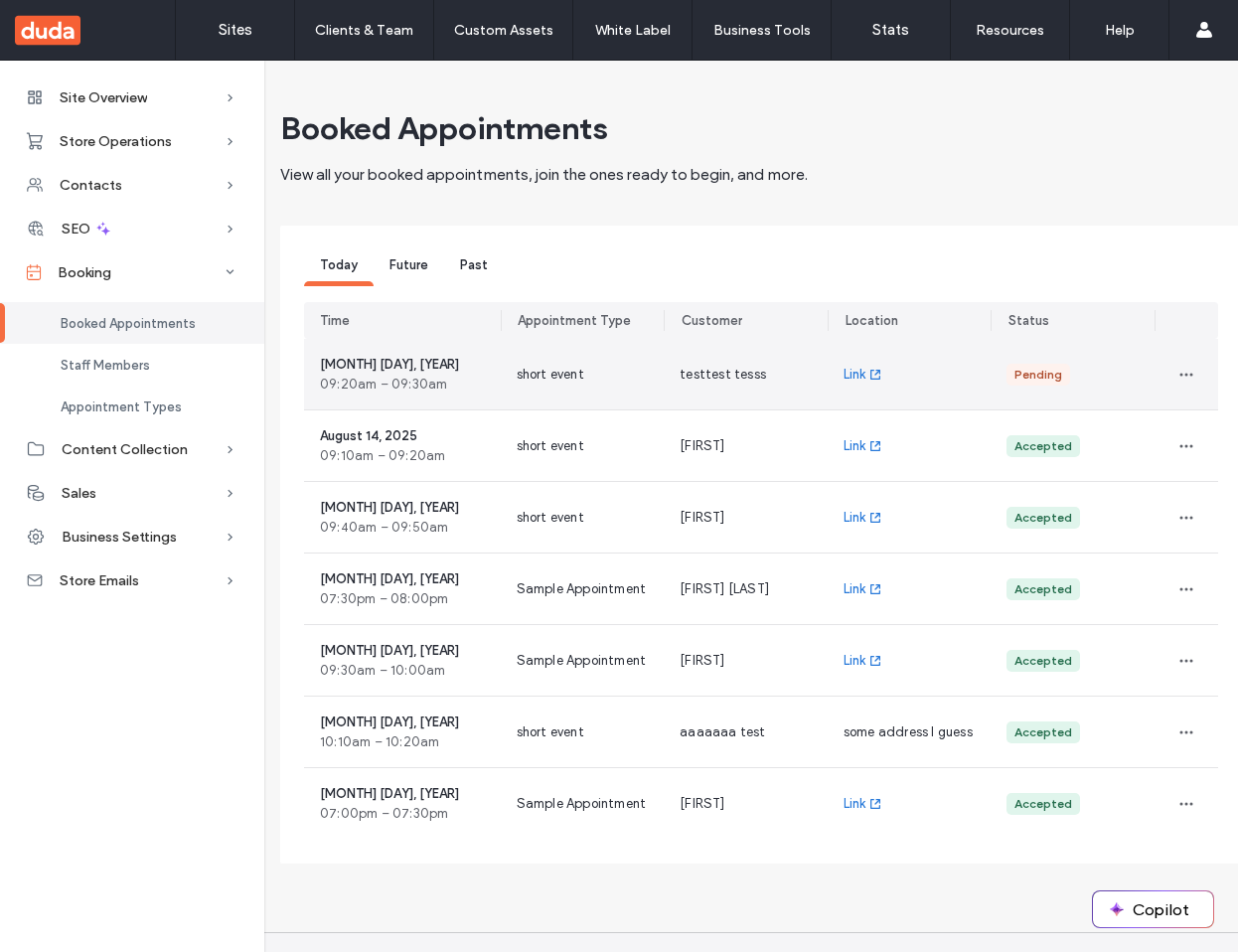 scroll, scrollTop: 0, scrollLeft: 0, axis: both 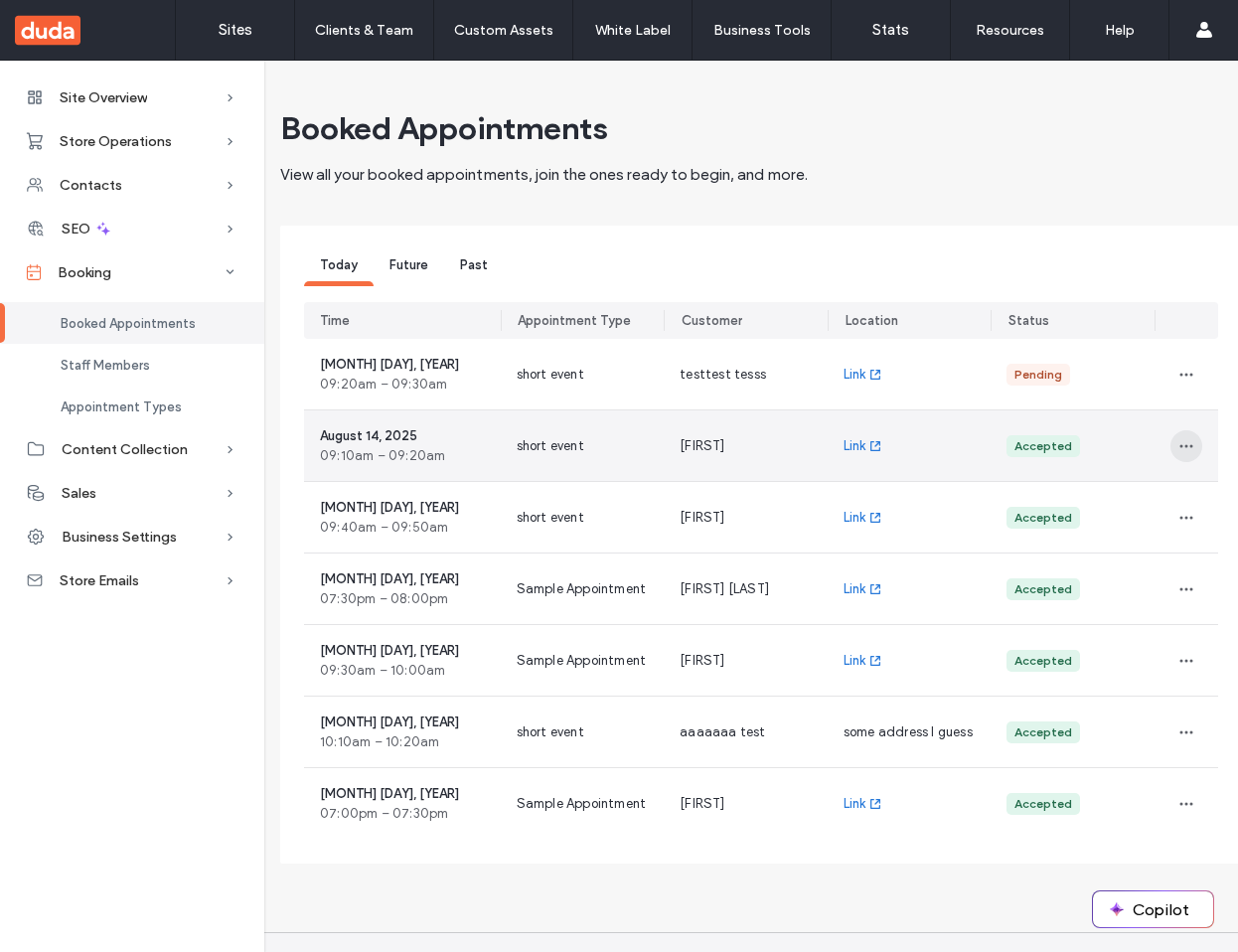click 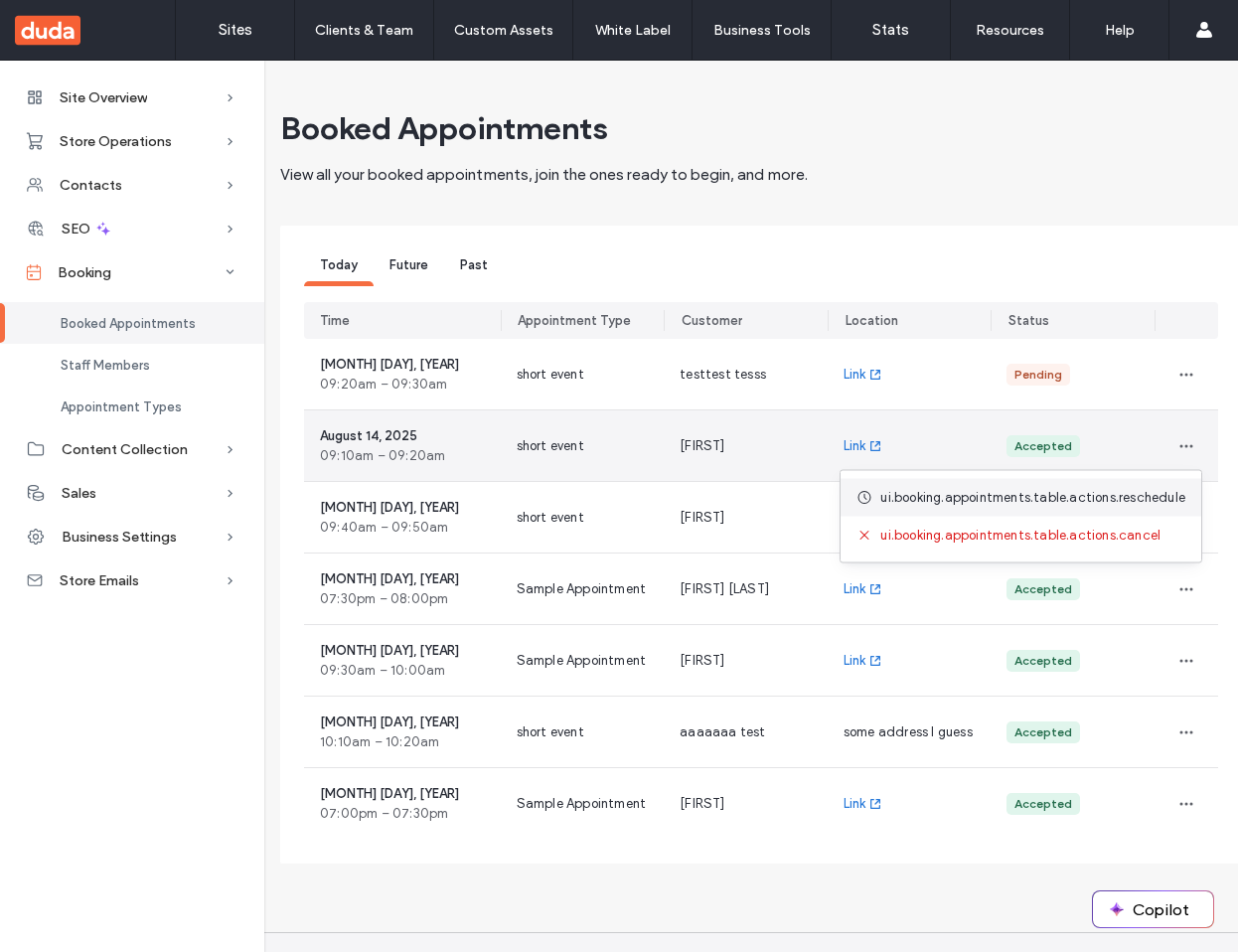 click on "ui.booking.appointments.table.actions.reschedule" at bounding box center (1020, 498) 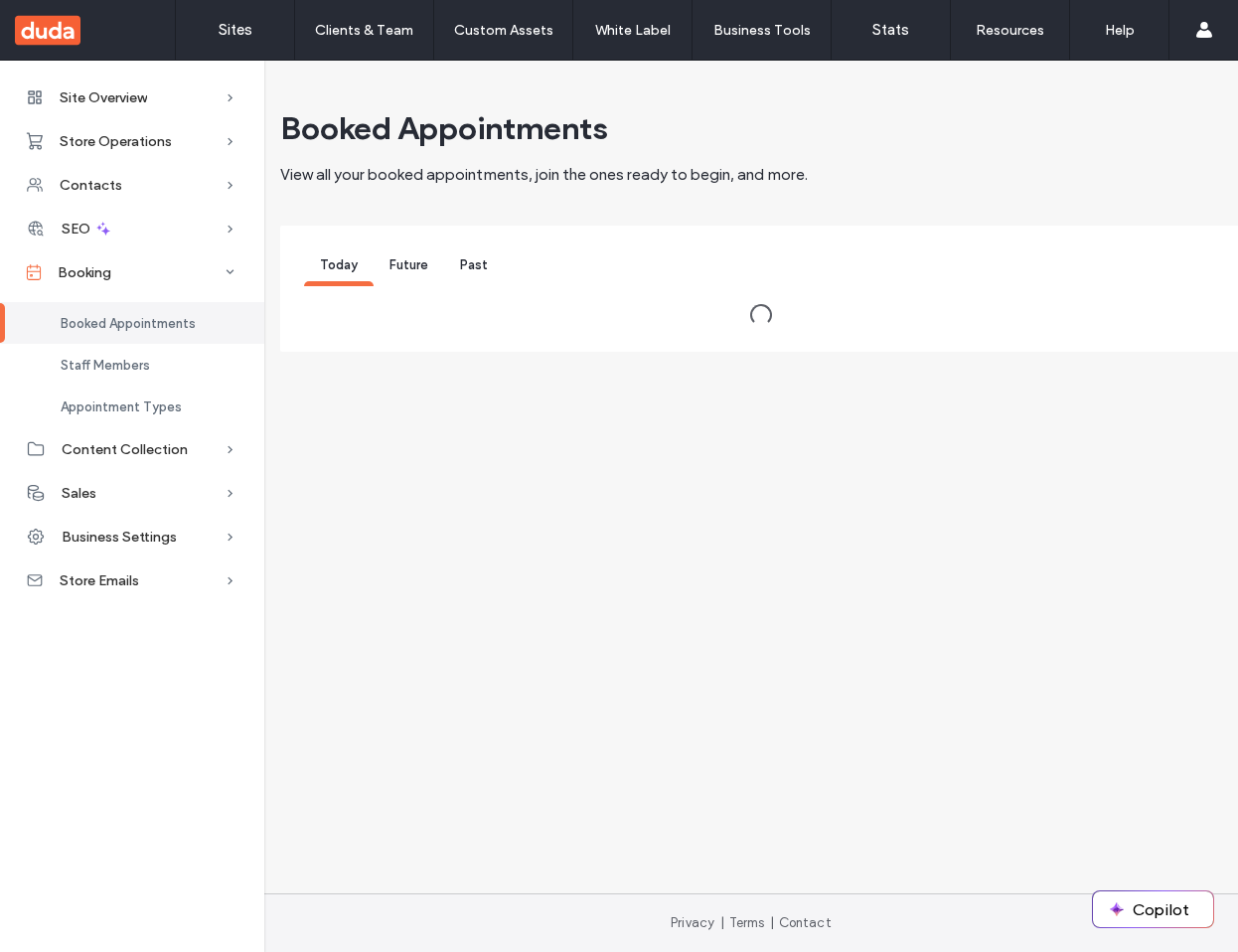 scroll, scrollTop: 0, scrollLeft: 0, axis: both 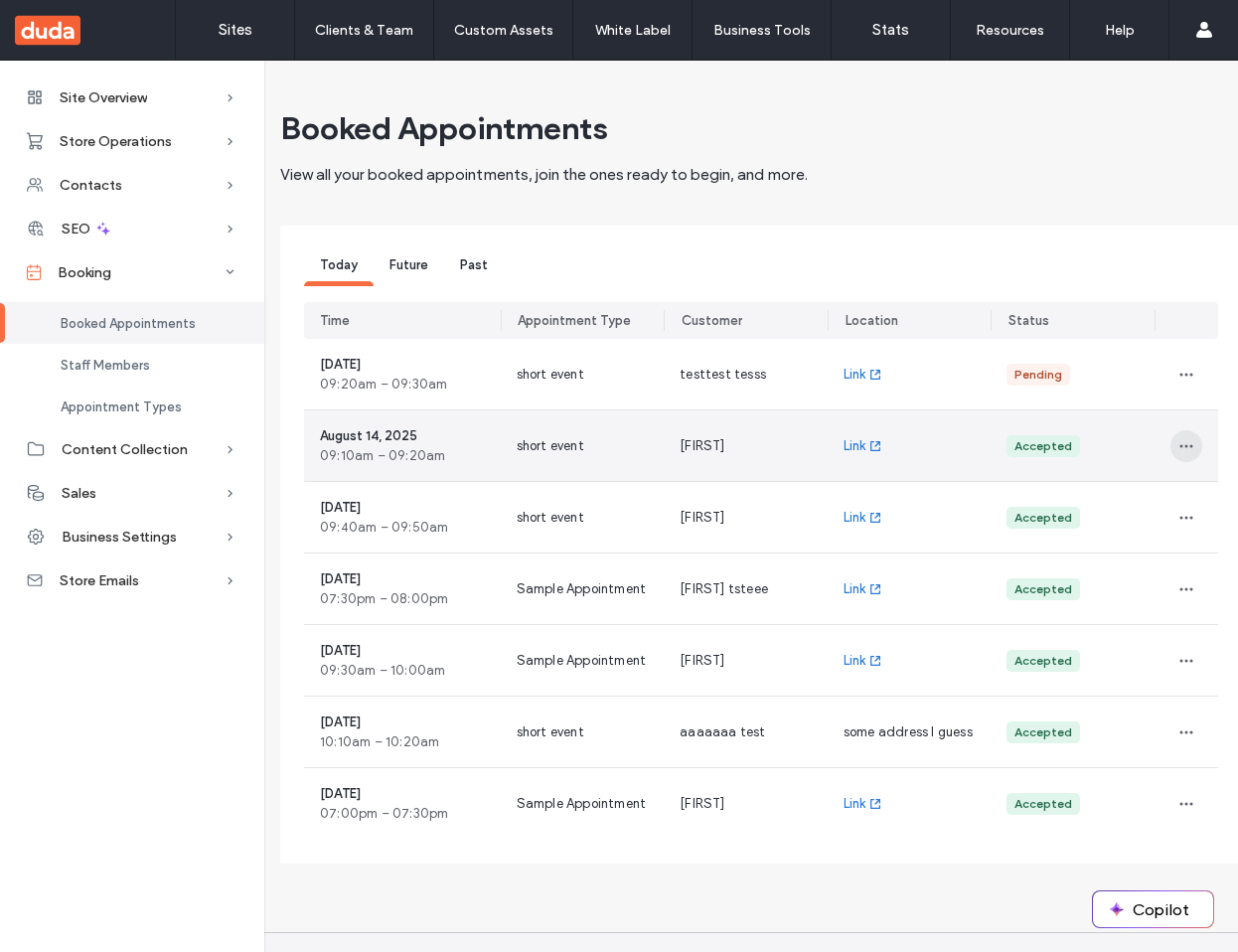 click at bounding box center [1186, 446] 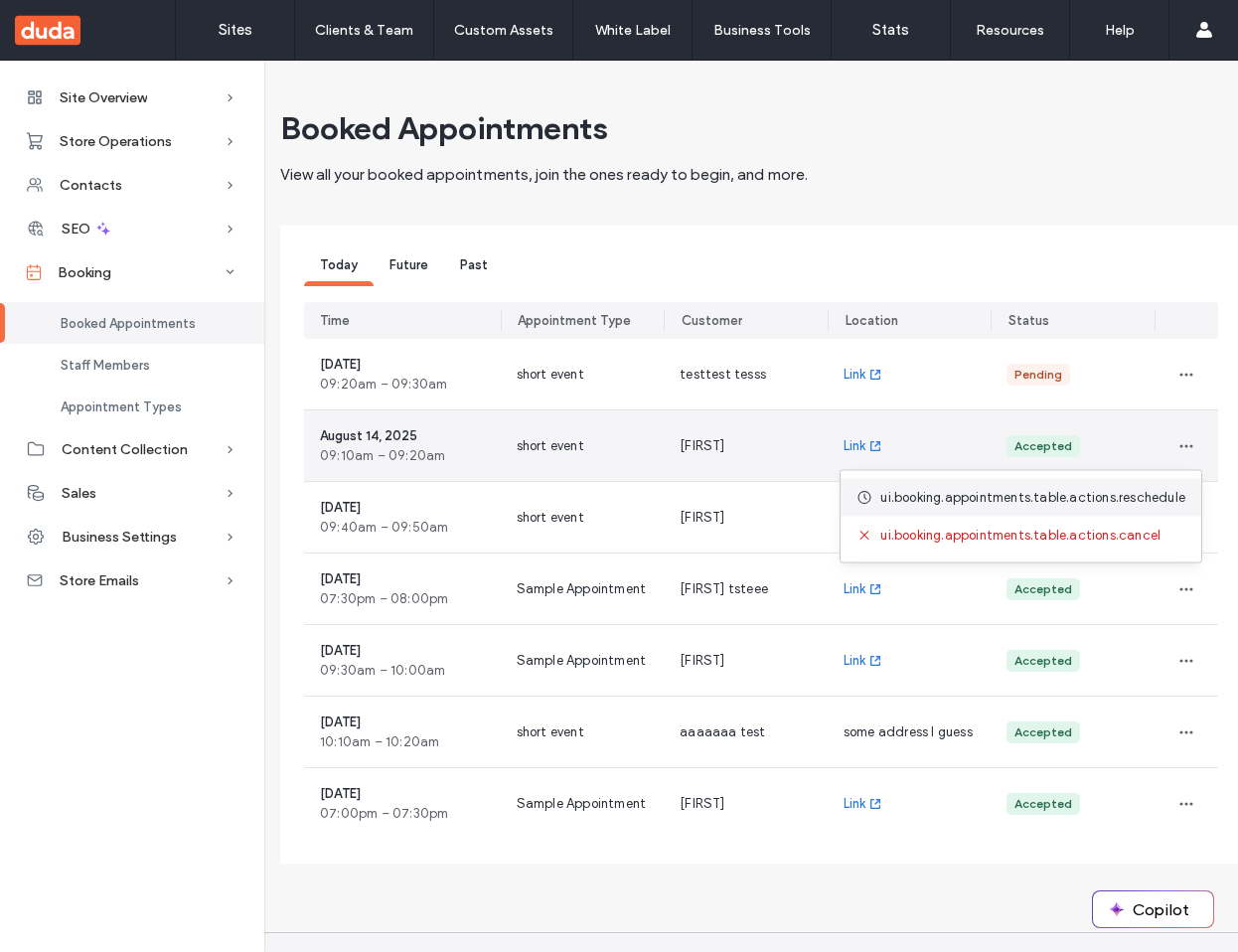 click on "ui.booking.appointments.table.actions.reschedule" at bounding box center (1032, 498) 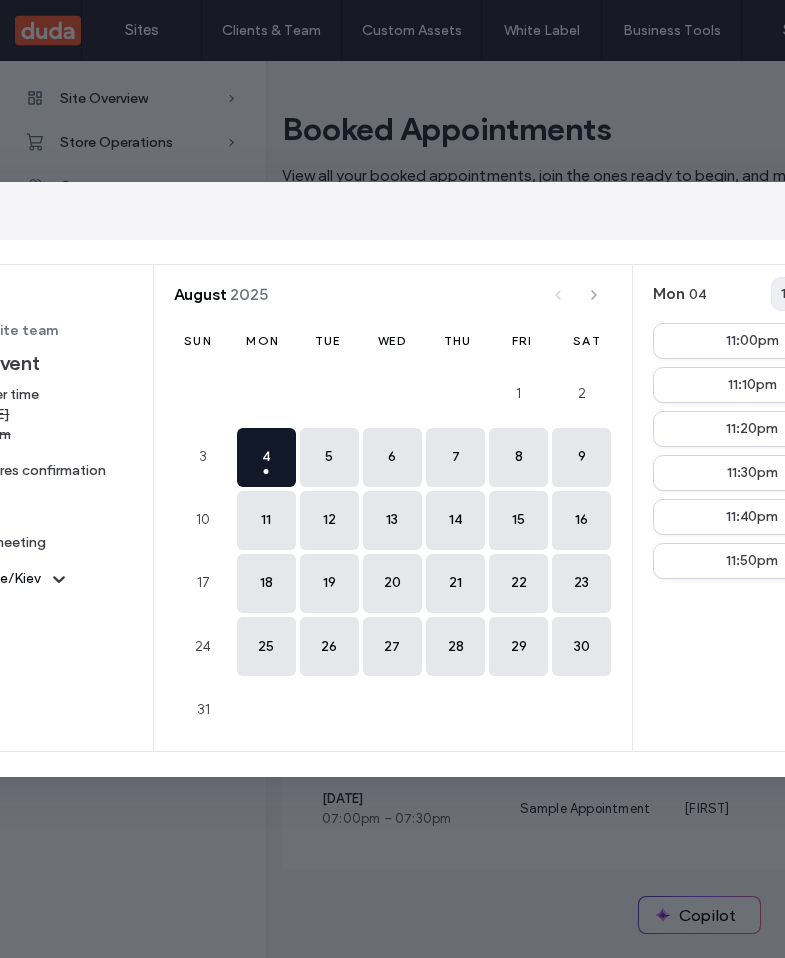 click on "Former time Thursday, August 14, 2025 9:10 am" at bounding box center [0, 415] 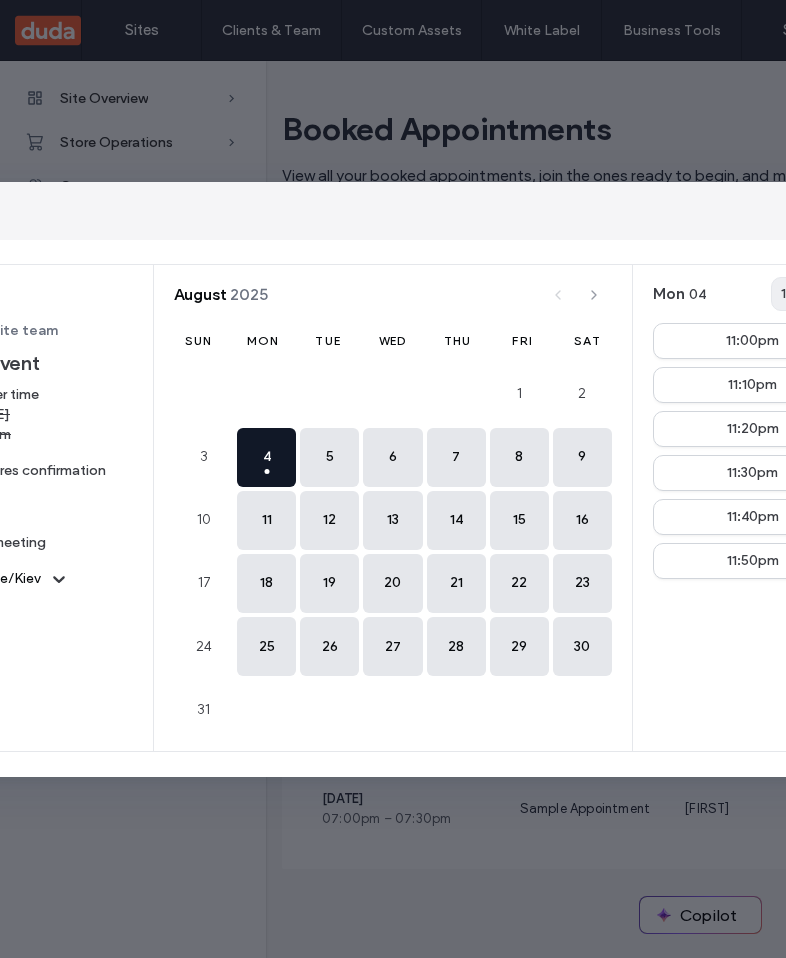 click on "Default site team short event Former time Thursday, August 14, 2025 9:10 am Requires confirmation 10m Link meeting Europe/Kiev August   2025 Sun Mon Tue Wed Thu Fri Sat 1 2 3 4 today 5 6 7 8 9 10 11 12 13 14 15 16 17 18 19 20 21 22 23 24 25 26 27 28 29 30 31 Mon 04 12h 24h 11:00pm 11:10pm 11:20pm 11:30pm 11:40pm 11:50pm" at bounding box center [393, 508] 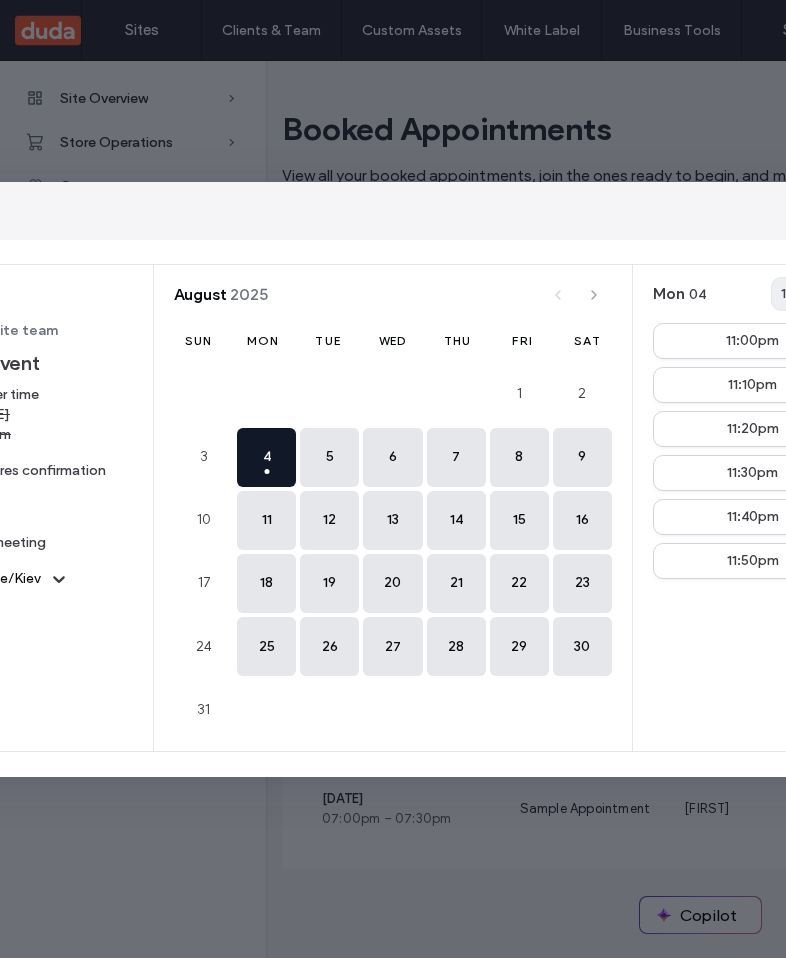 click on "Default site team short event Former time Thursday, August 14, 2025 9:10 am Requires confirmation 10m Link meeting Europe/Kiev August   2025 Sun Mon Tue Wed Thu Fri Sat 1 2 3 4 today 5 6 7 8 9 10 11 12 13 14 15 16 17 18 19 20 21 22 23 24 25 26 27 28 29 30 31 Mon 04 12h 24h 11:00pm 11:10pm 11:20pm 11:30pm 11:40pm 11:50pm" at bounding box center (393, 508) 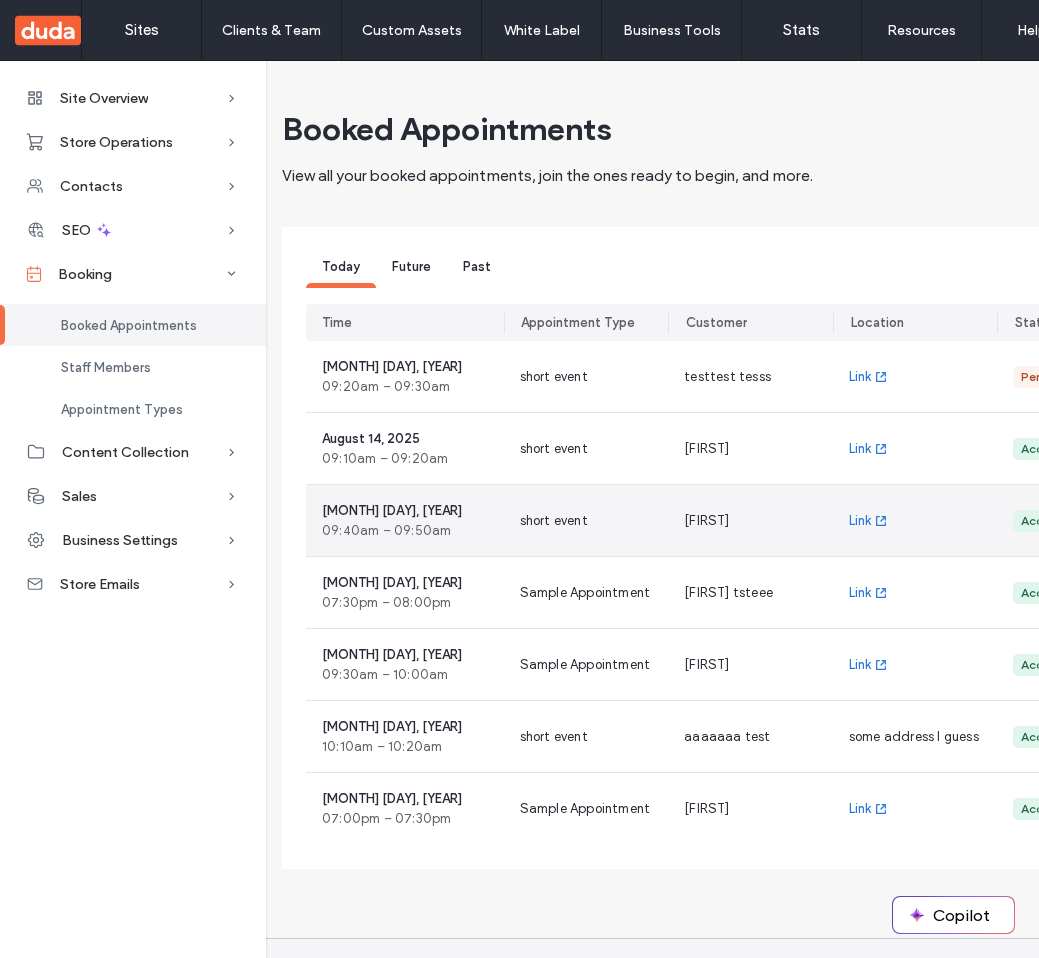 scroll, scrollTop: 0, scrollLeft: 0, axis: both 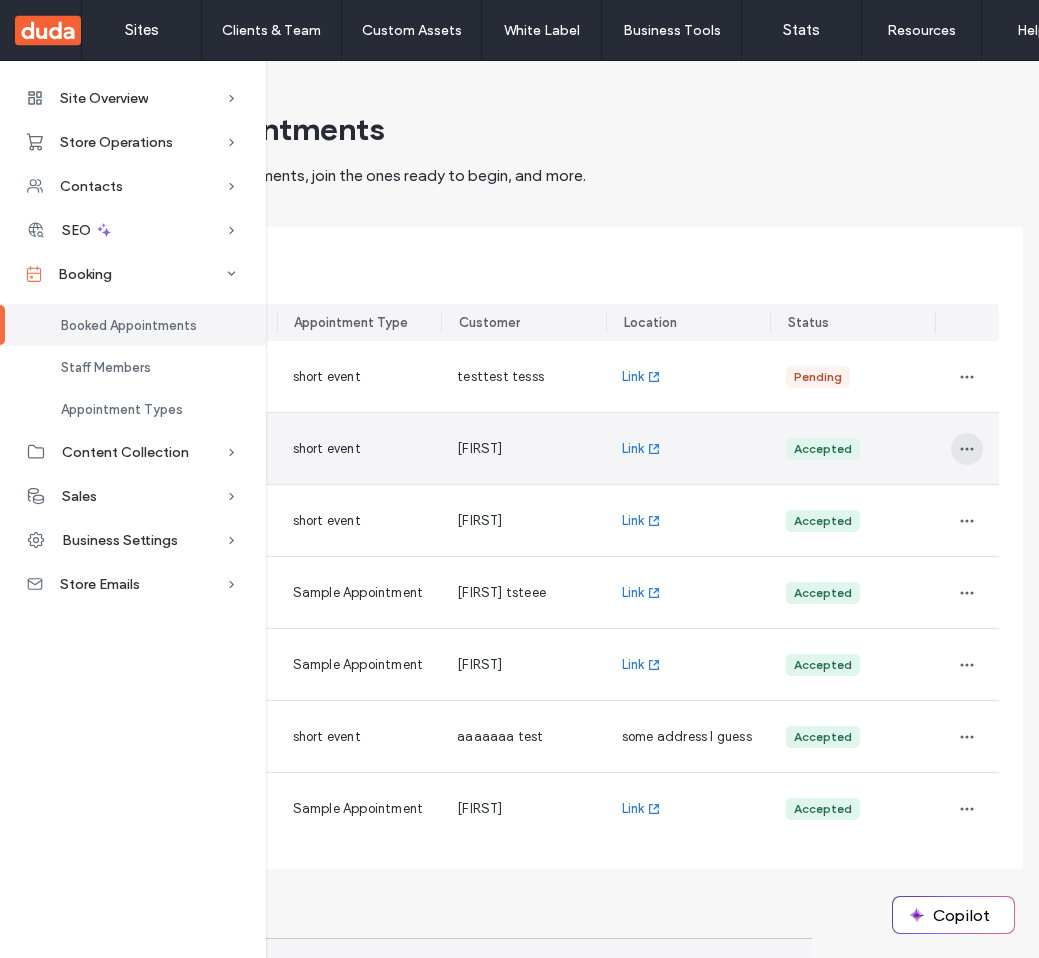 click 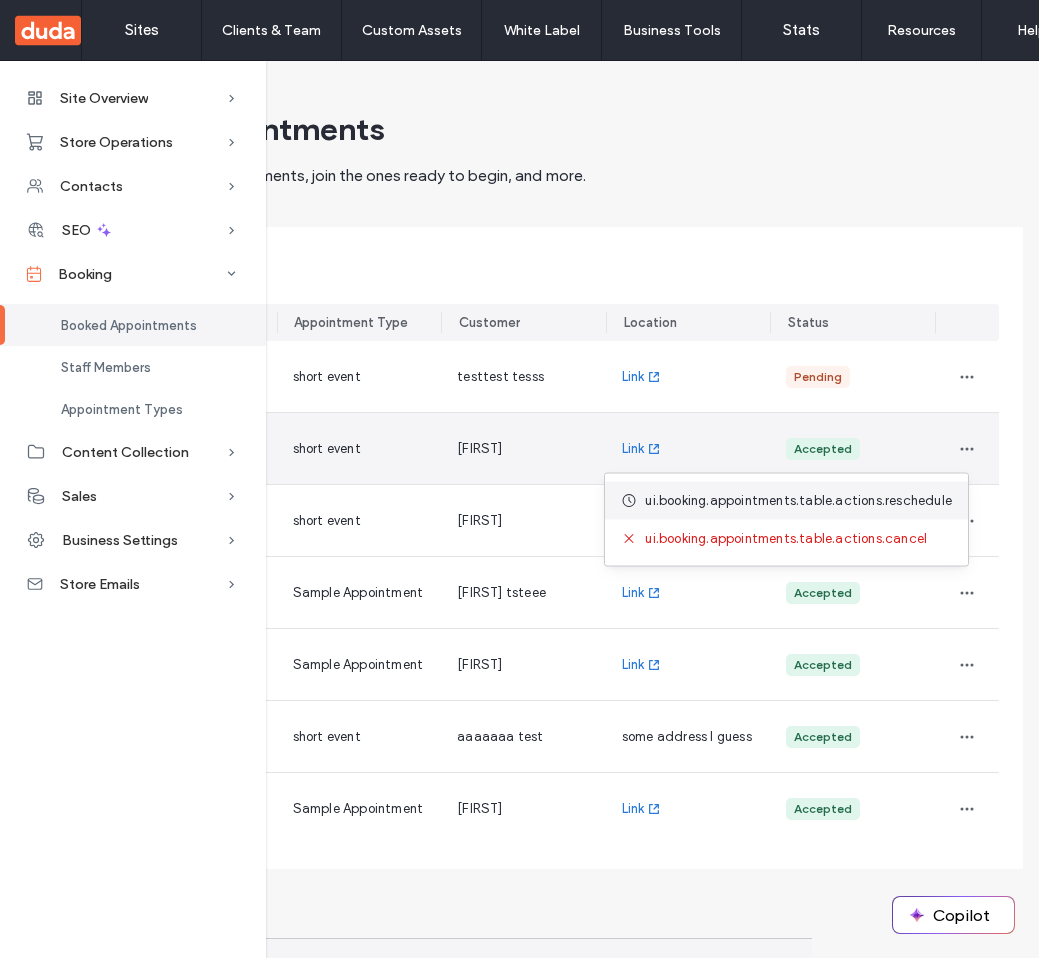 click on "ui.booking.appointments.table.actions.reschedule" at bounding box center [798, 501] 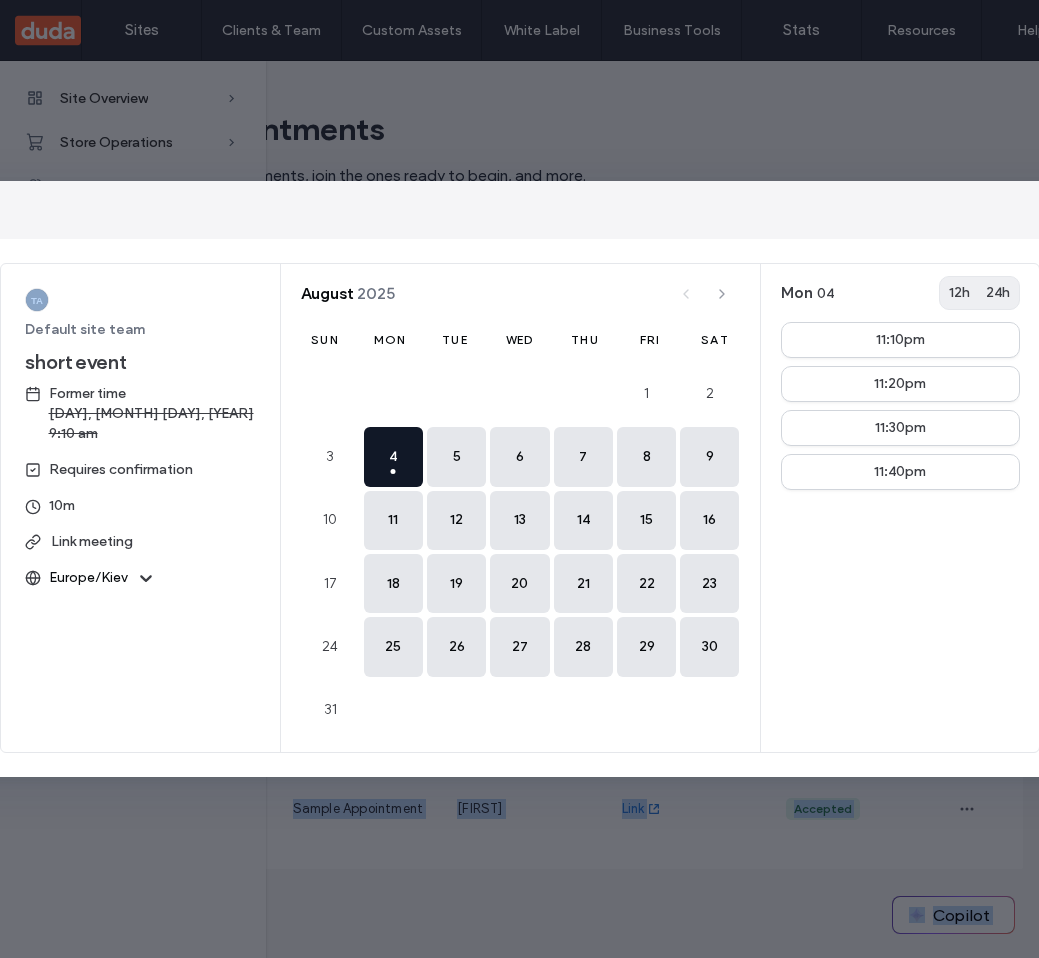 click on ".wqwq-1{fill:#231f20;}
.cls-1q, .cls-2q { fill-rule: evenodd; }
.cls-2q { fill: #6e8188; }
True_local
Agendize
HealthEngine
x_close_popup
from_your_site
multi_language
zoom-out
zoom-in
z_vimeo
z_yelp
z_picassa
w_vCita
youtube
yelp
x2
x
x_x
x_alignright
x_handwritten
wrench
wordpress
windowsvv
win8
whats_app
wallet
warning-sign
w_youtube
w_youtube_channel
w_yelp
w_video
w_twitter
w_title
w_tabs
w_social_icons
w_spacer
w_share
w_rss_feed
w_recent-posts
w_push
w_paypal
w_photo_gallery" at bounding box center (519, 479) 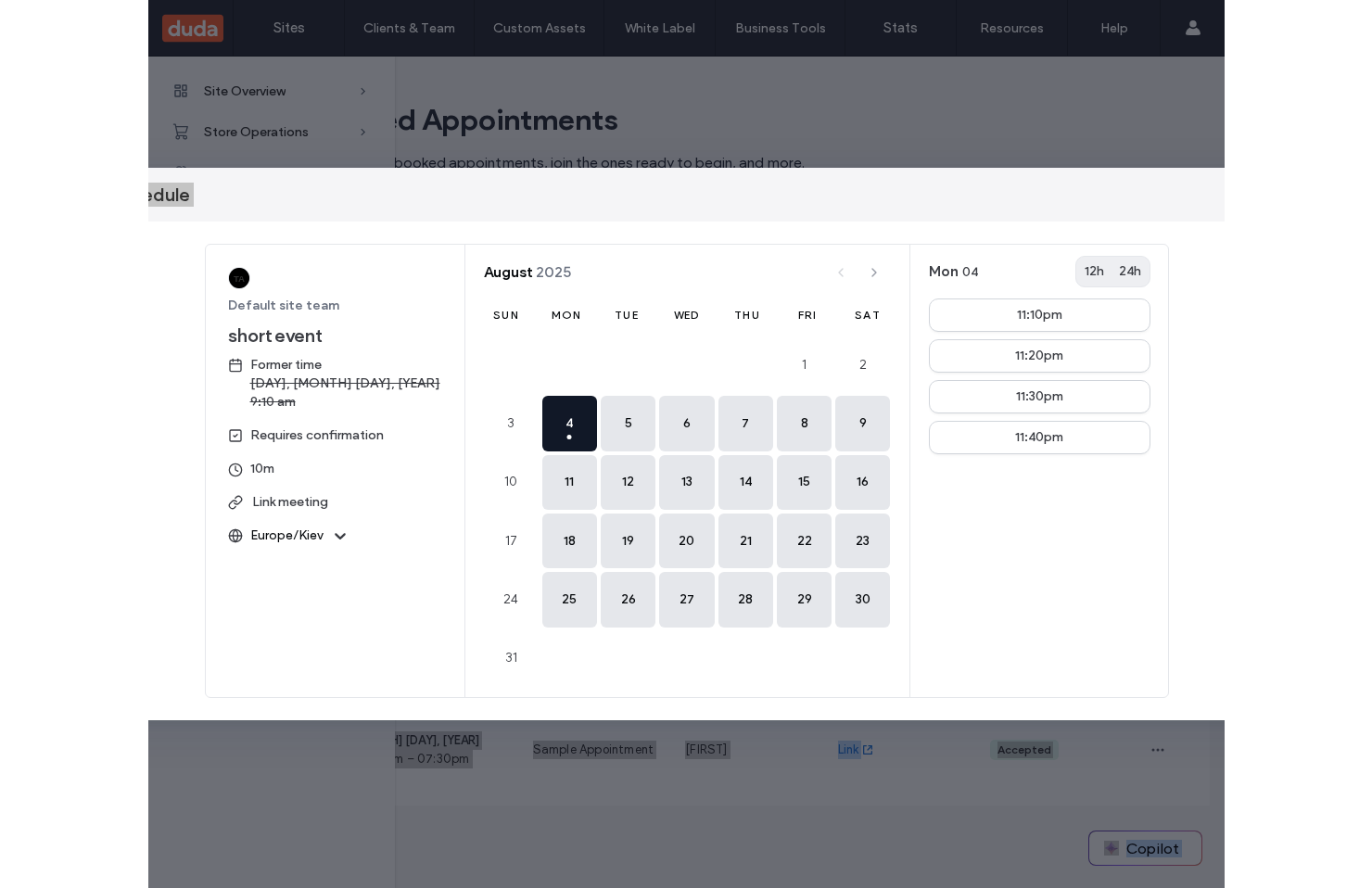 scroll, scrollTop: 0, scrollLeft: 0, axis: both 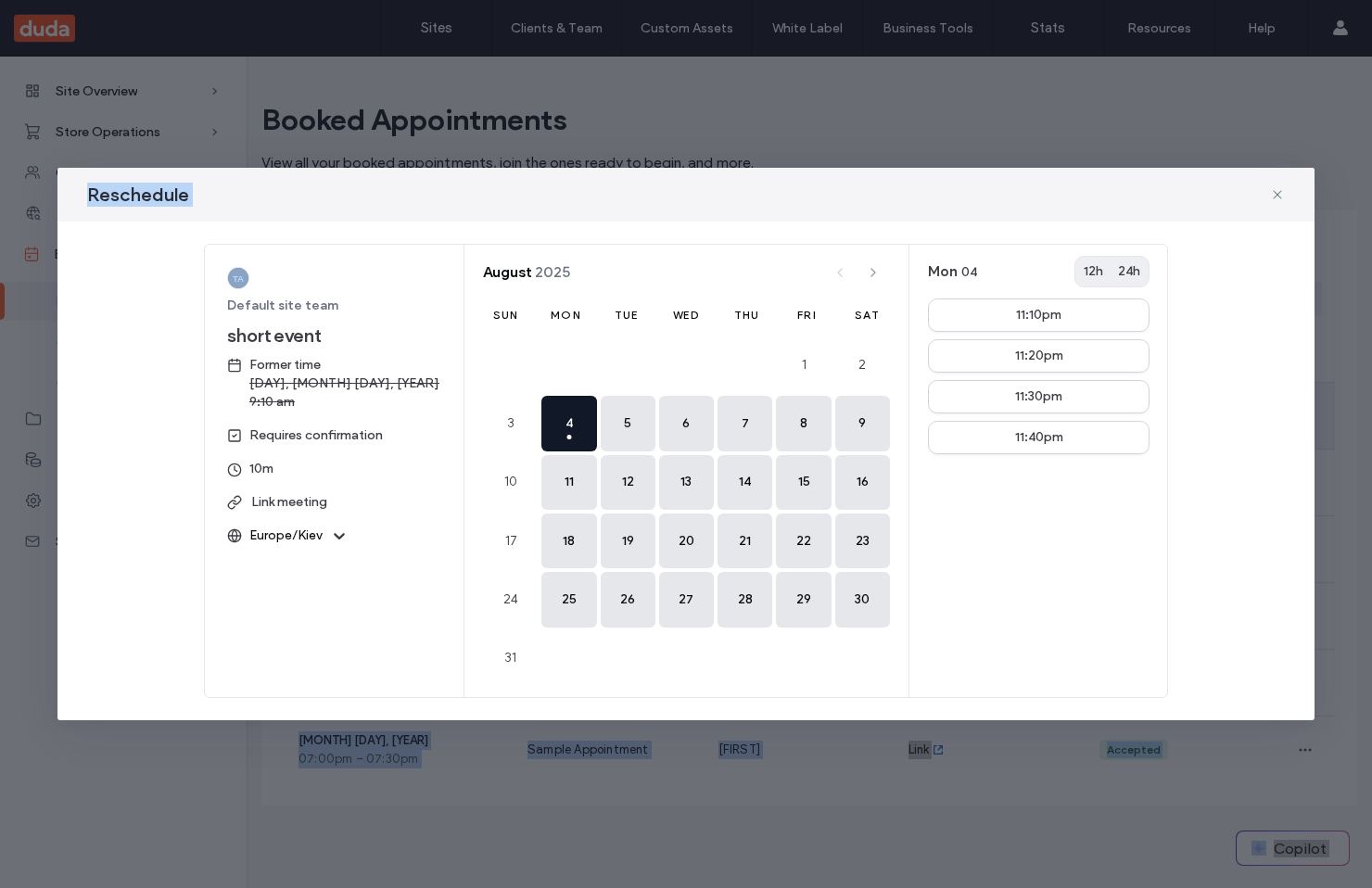 click on "Default site team short event Former time Thursday, August 14, 2025 9:10 am Requires confirmation 10m Link meeting Europe/Kiev August   2025 Sun Mon Tue Wed Thu Fri Sat 1 2 3 4 today 5 6 7 8 9 10 11 12 13 14 15 16 17 18 19 20 21 22 23 24 25 26 27 28 29 30 31 Mon 04 12h 24h 11:10pm 11:20pm 11:30pm 11:40pm" at bounding box center (686, 471) 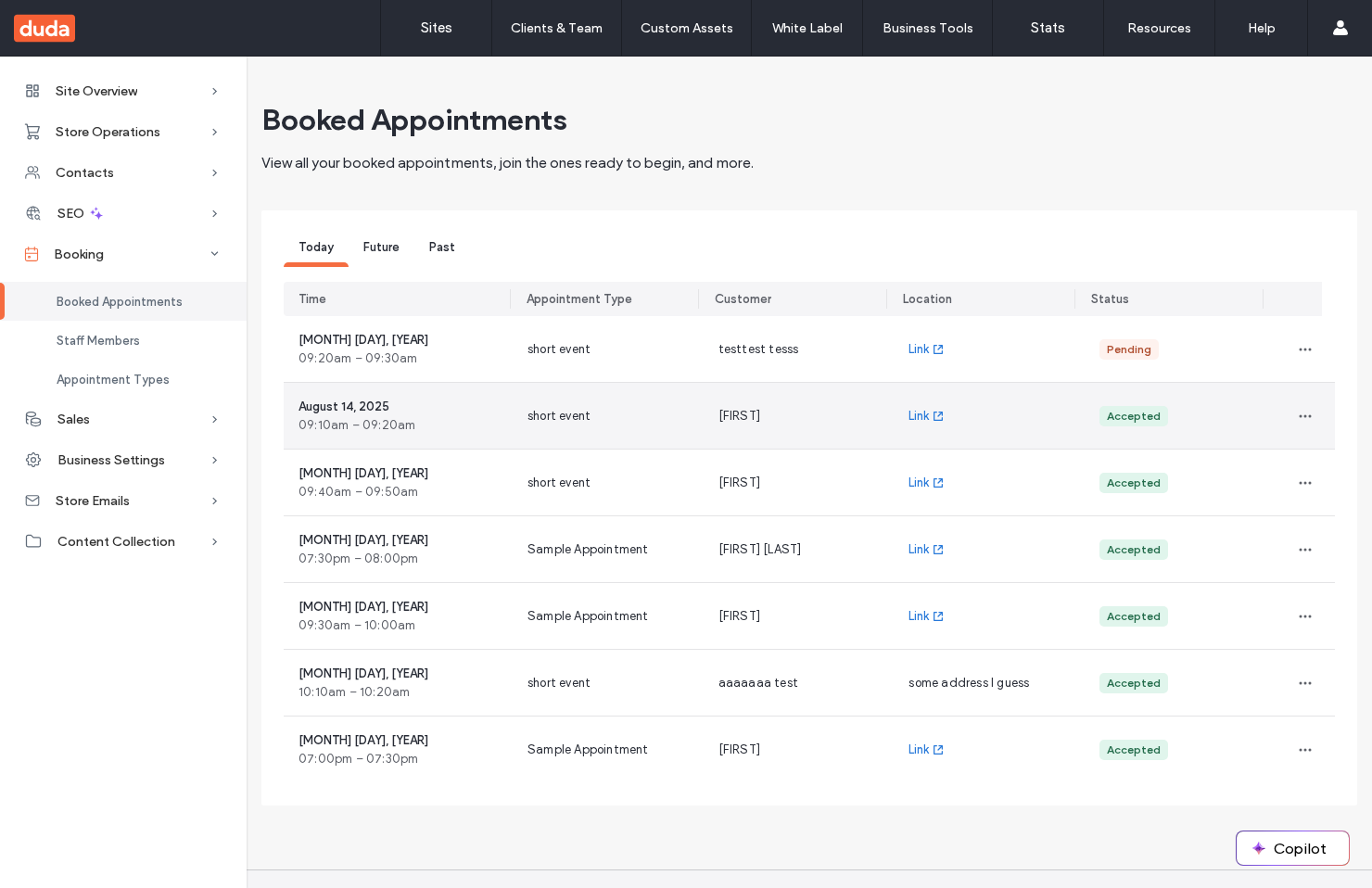 scroll, scrollTop: 0, scrollLeft: 0, axis: both 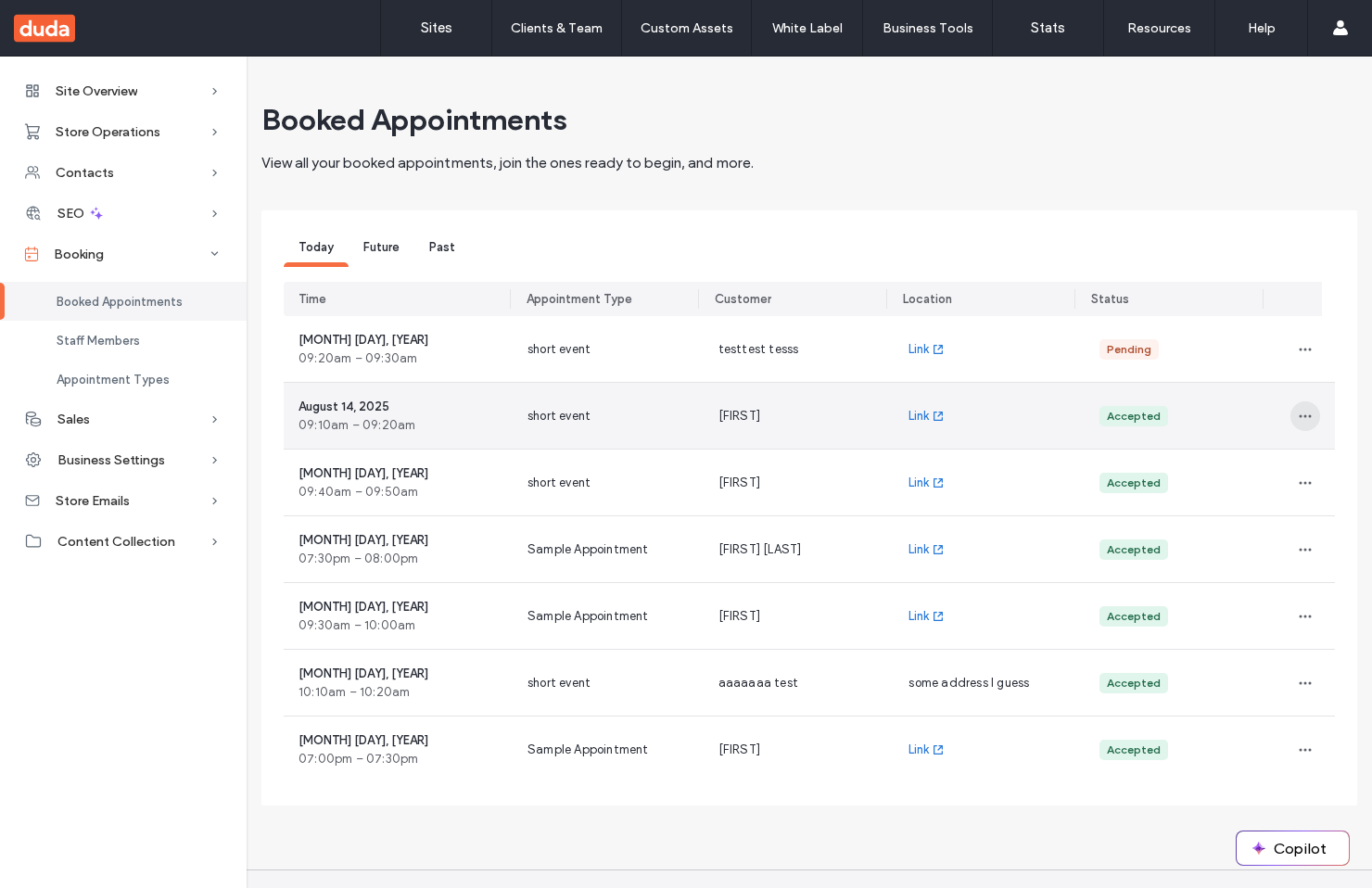 click 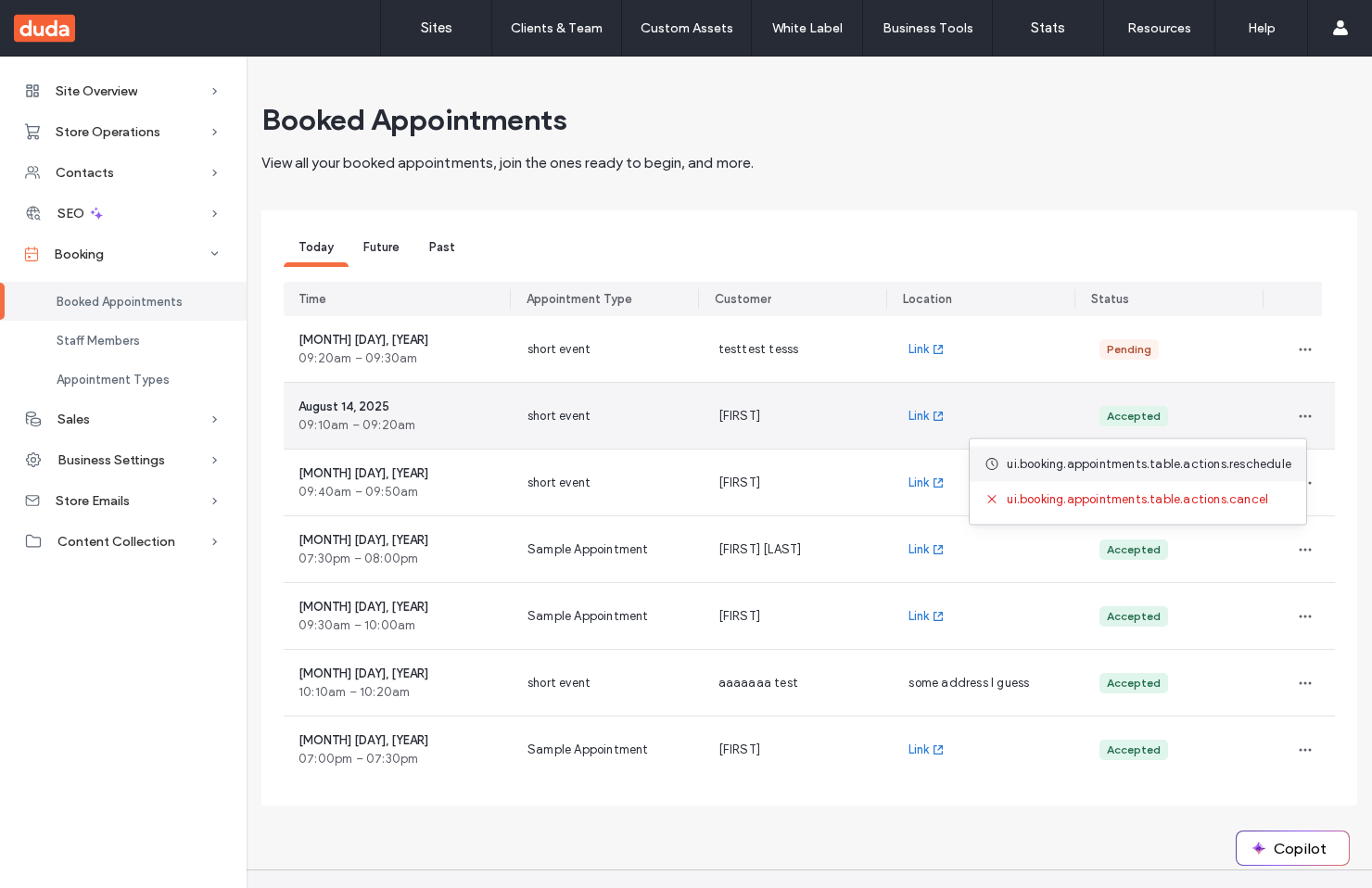 click on "ui.booking.appointments.table.actions.reschedule" at bounding box center [1149, 464] 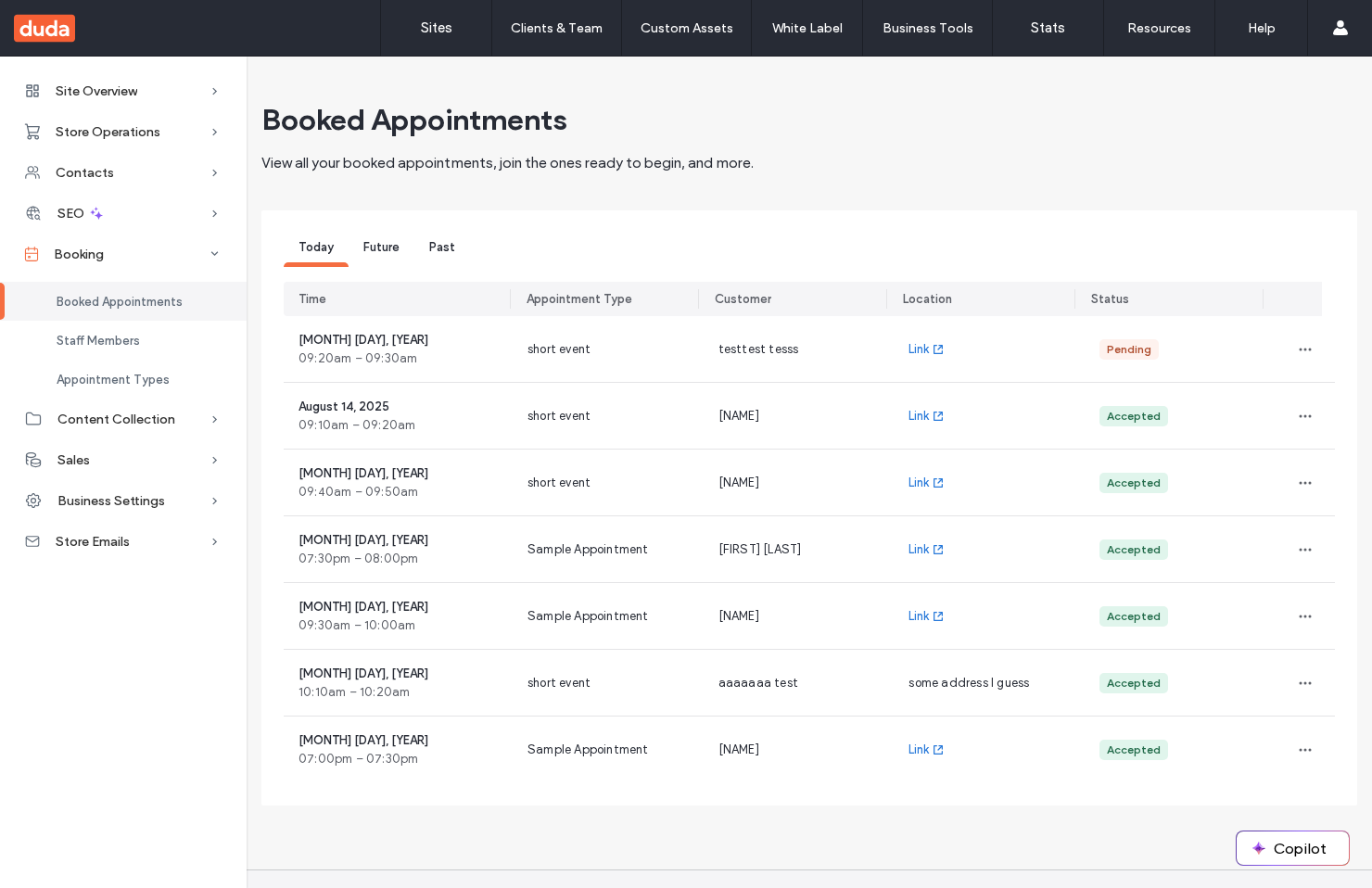 scroll, scrollTop: 0, scrollLeft: 0, axis: both 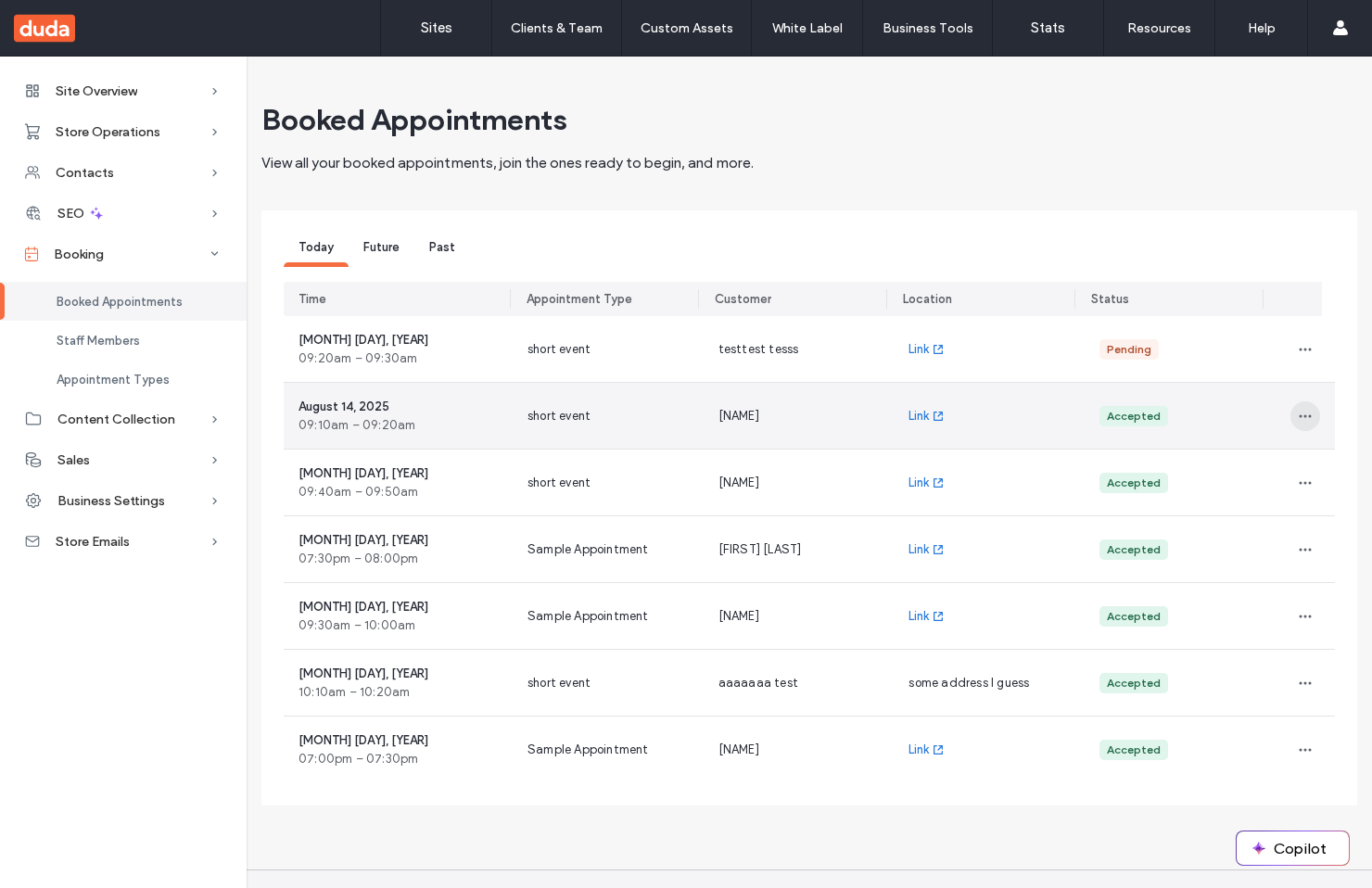 click 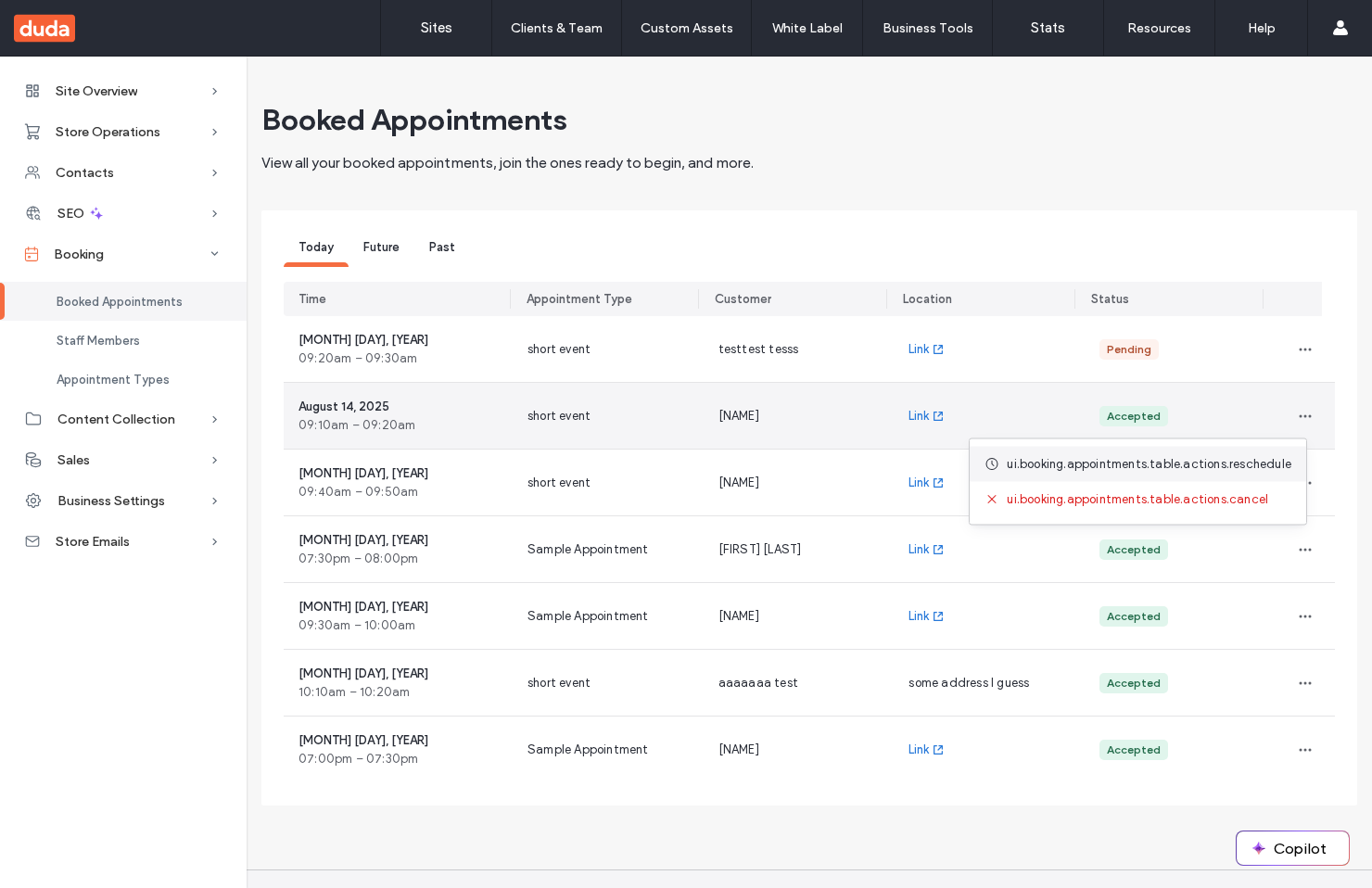 click on "ui.booking.appointments.table.actions.reschedule" at bounding box center (1149, 464) 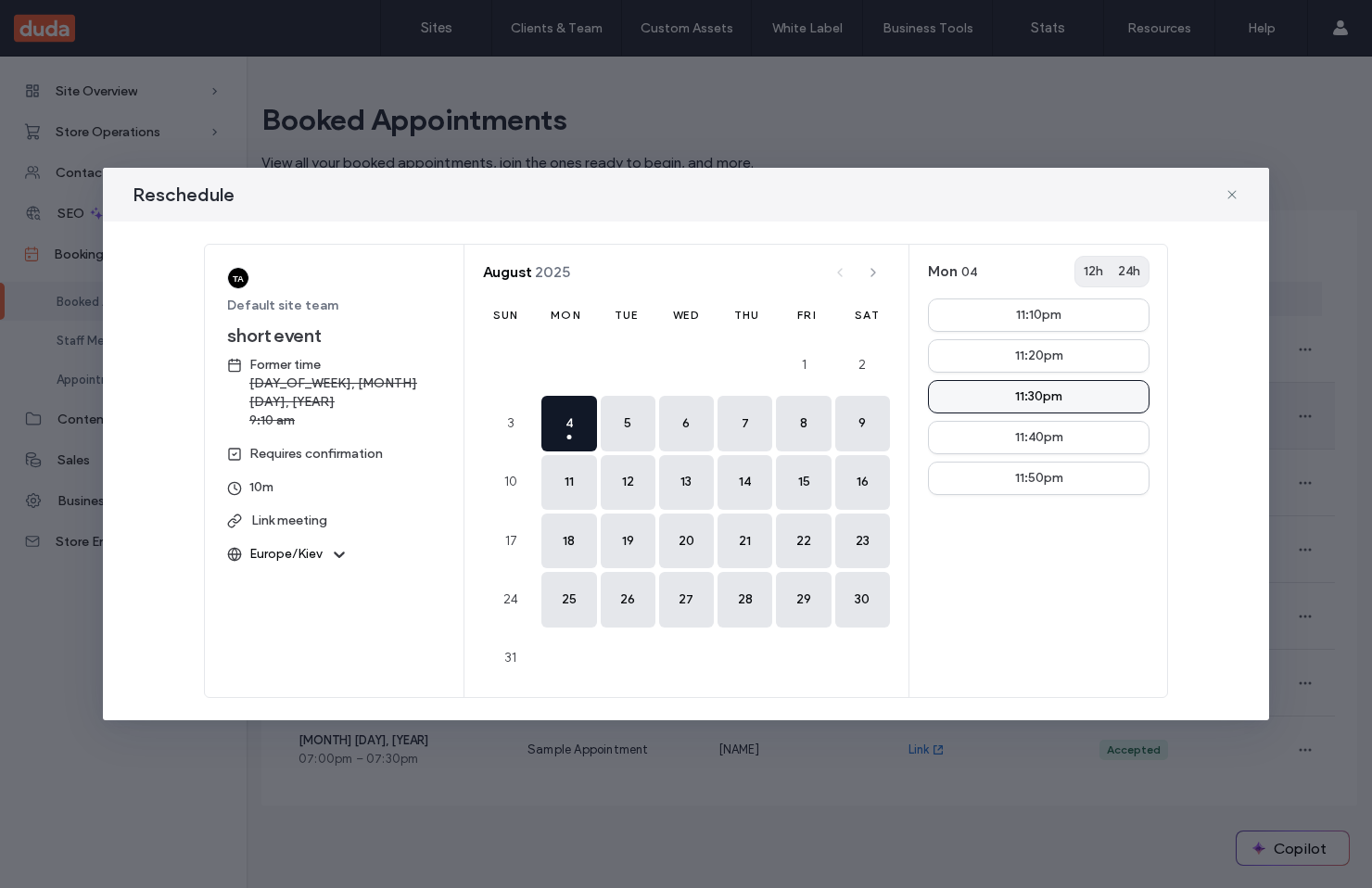 click on "11:30pm" at bounding box center (1038, 397) 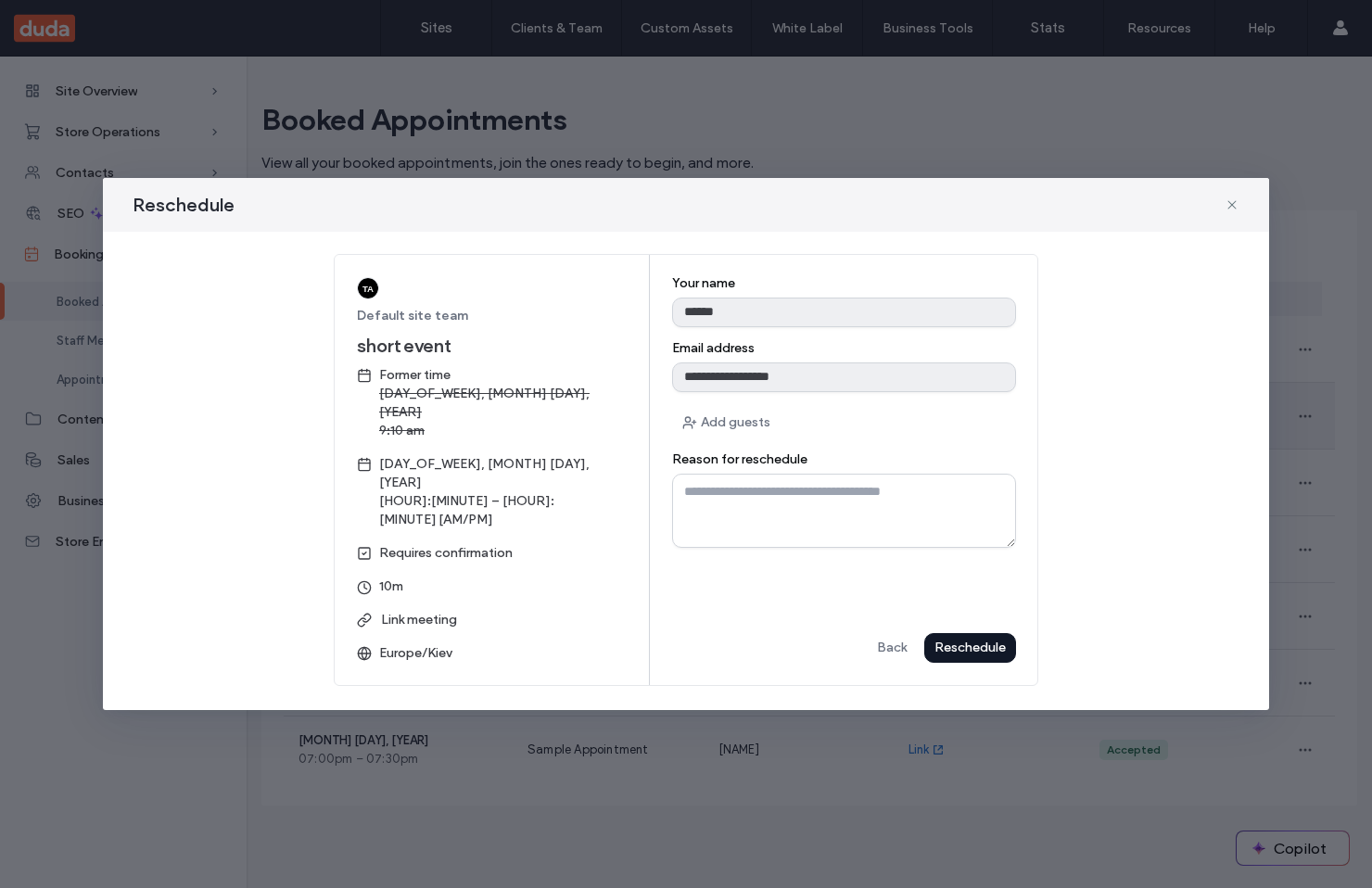 click on "Reschedule" at bounding box center [0, 0] 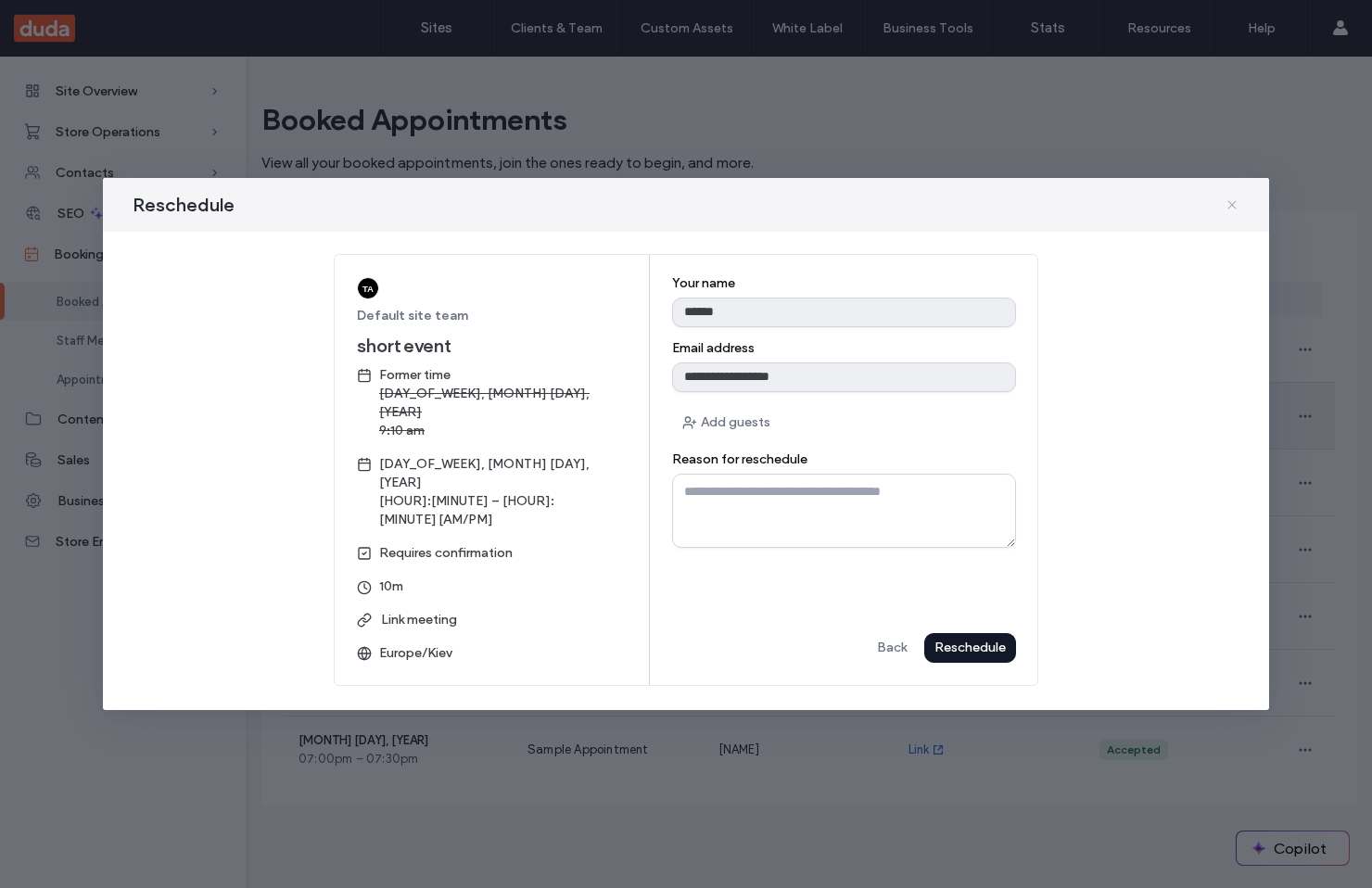 click 